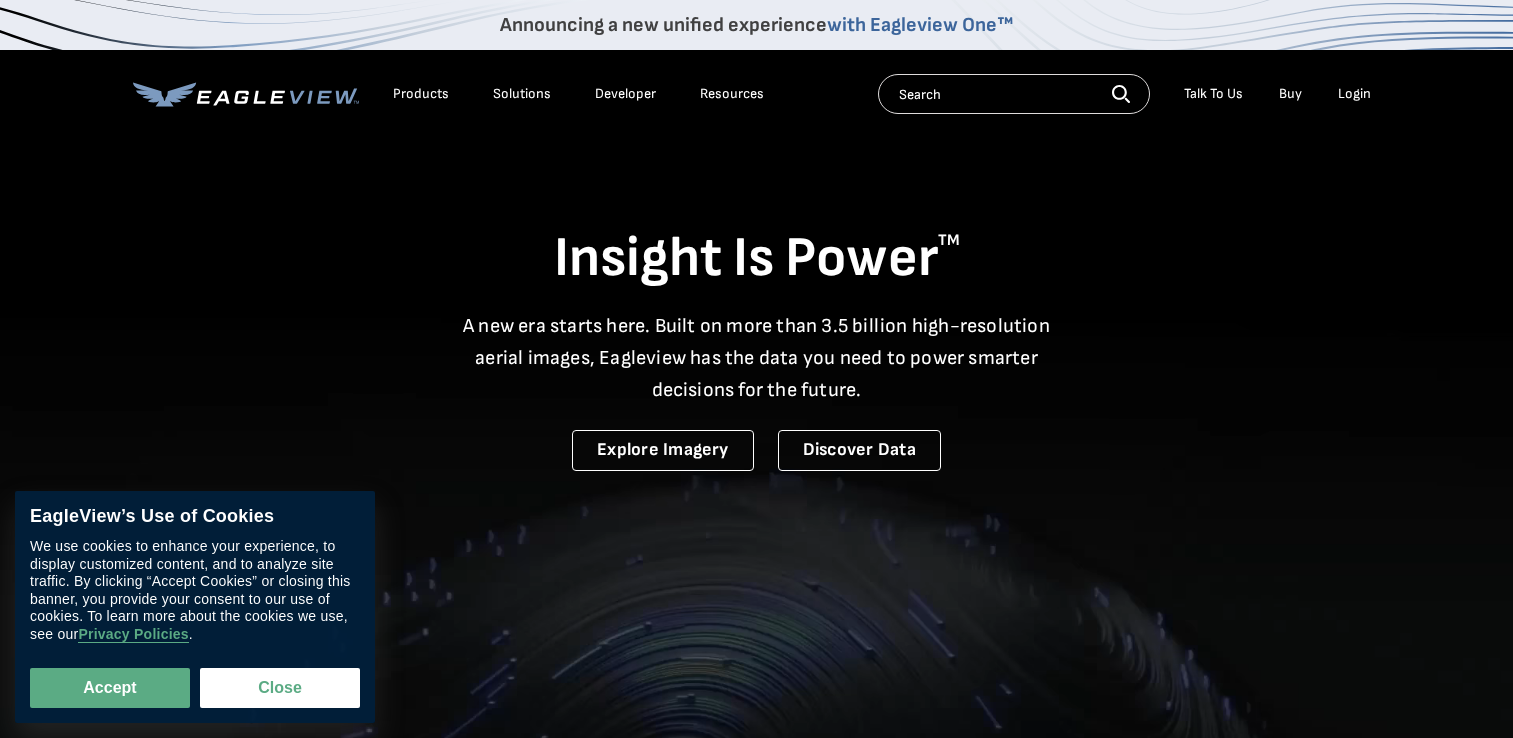 scroll, scrollTop: 0, scrollLeft: 0, axis: both 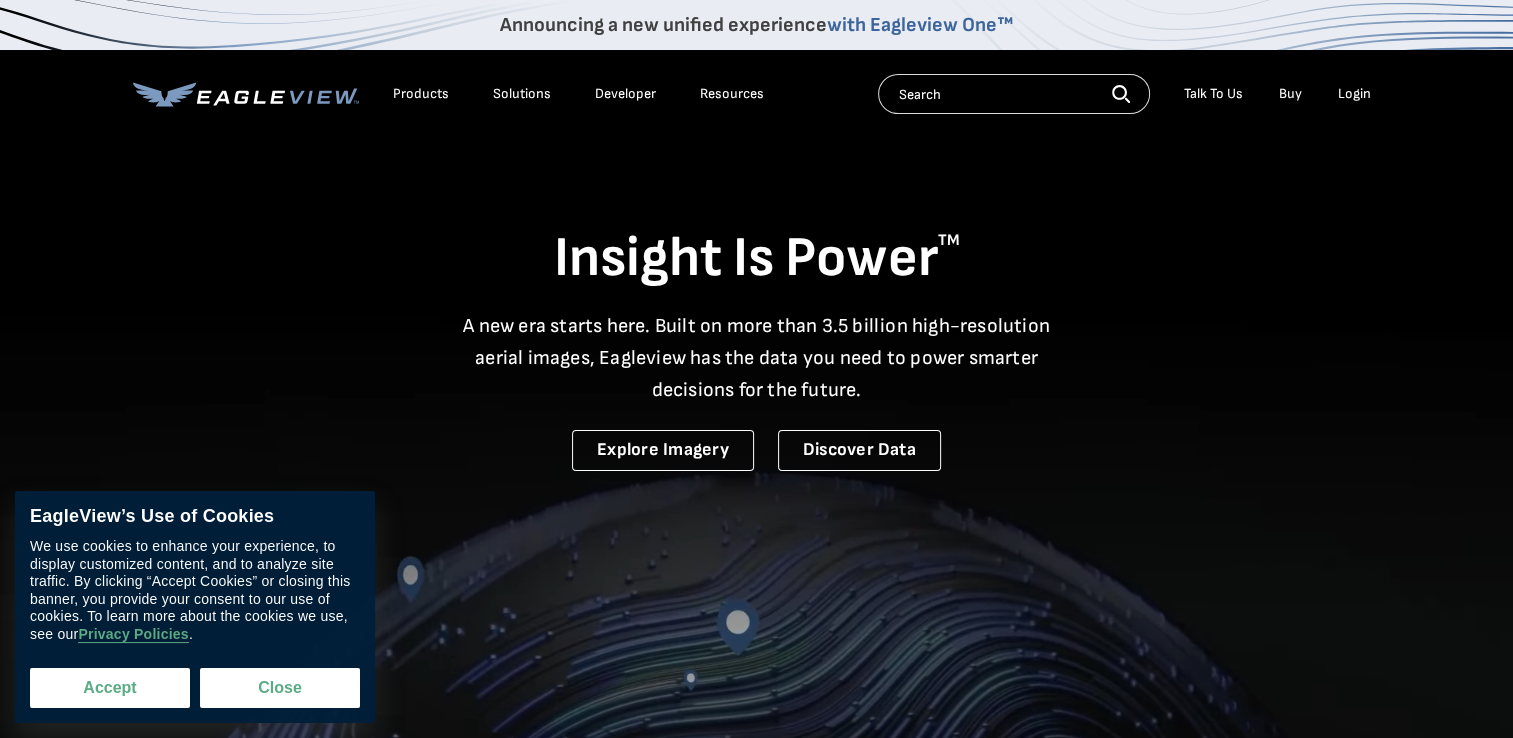 click on "Accept" at bounding box center (110, 688) 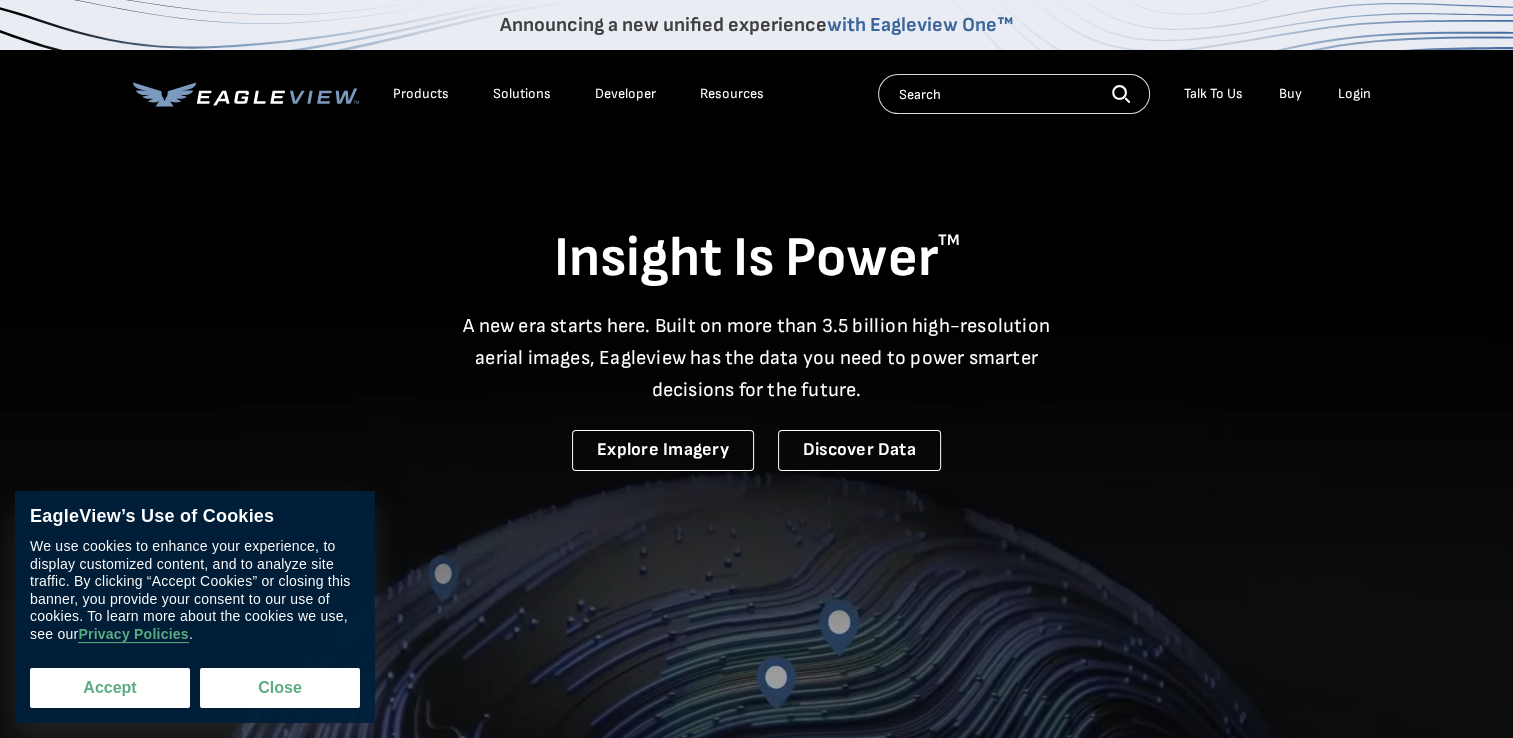 checkbox on "true" 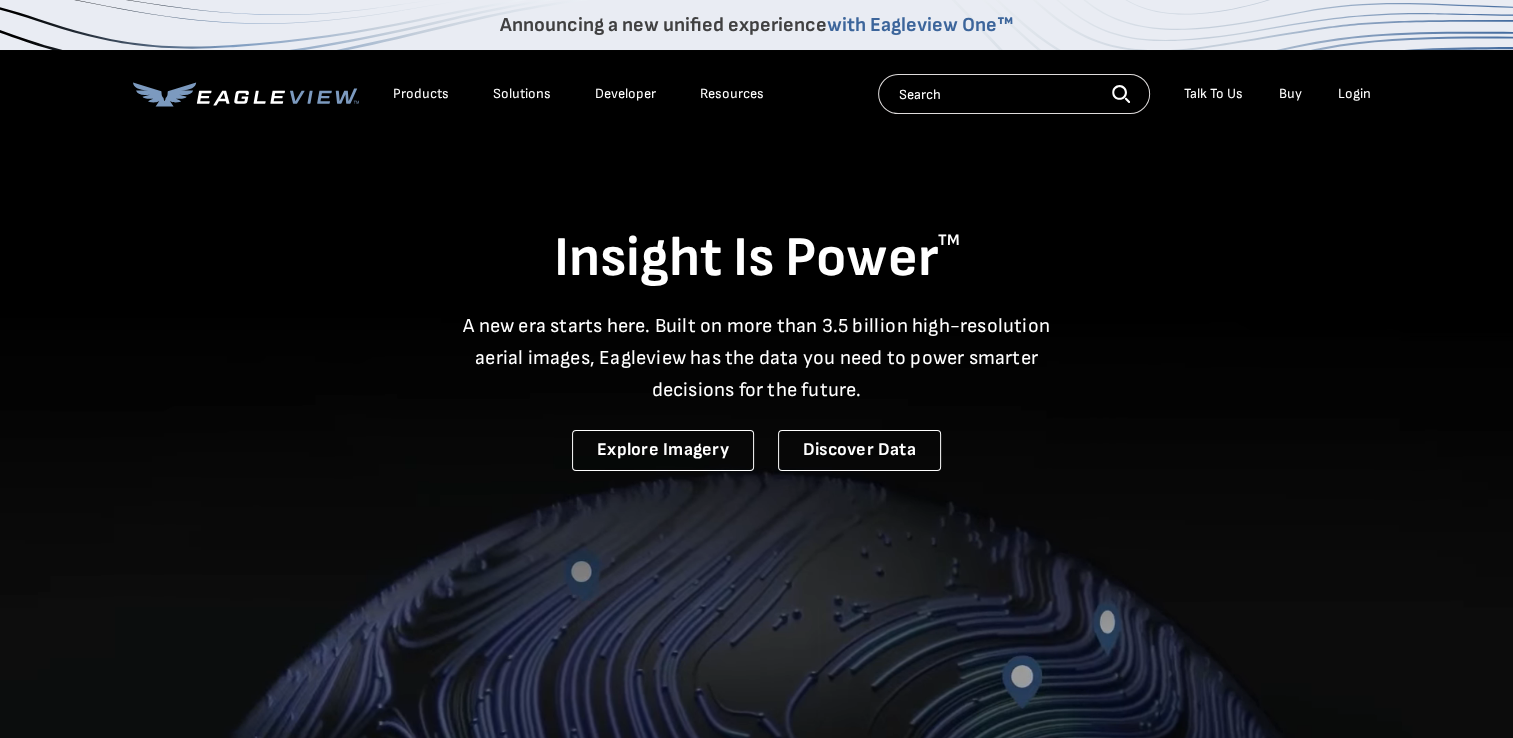 click on "Login" at bounding box center [1354, 94] 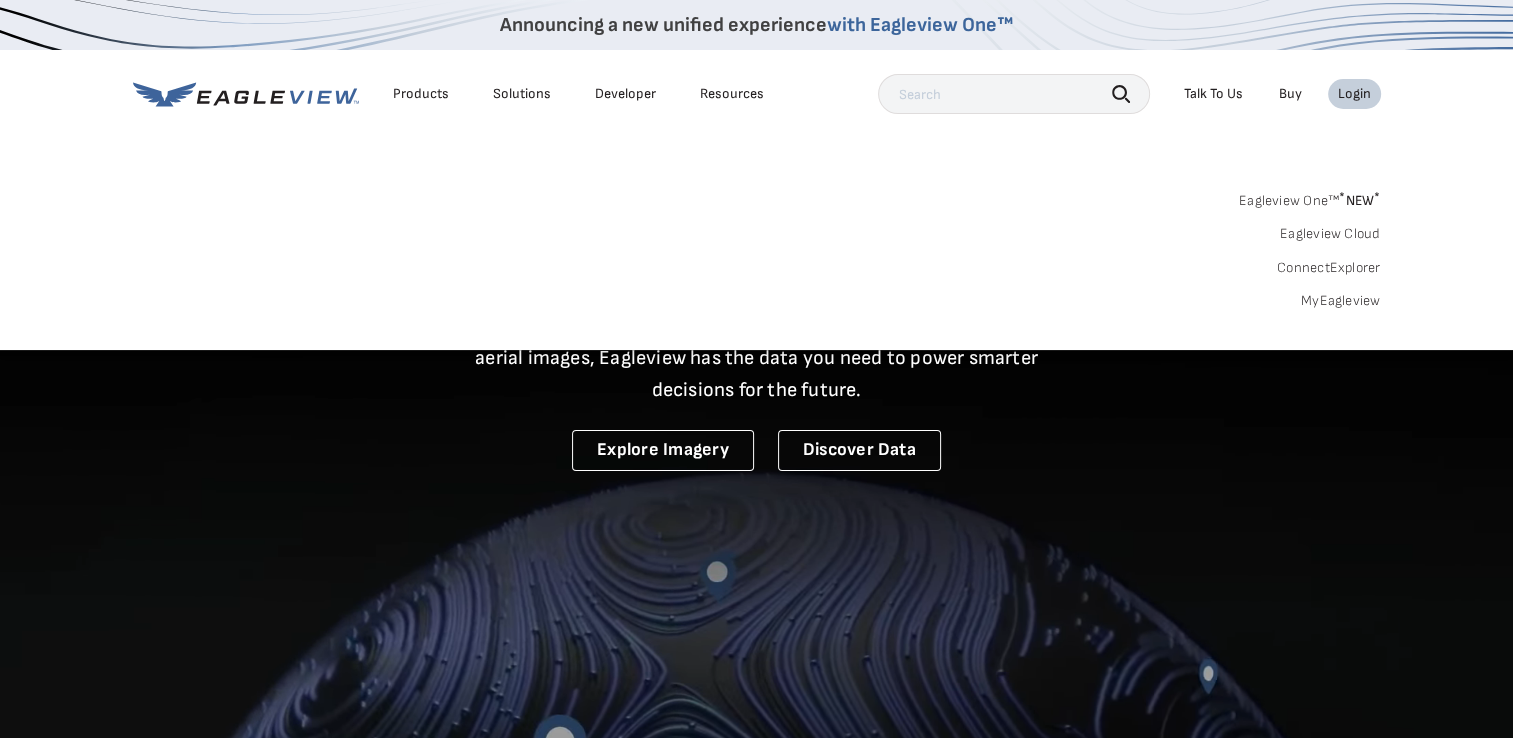 click on "Login" at bounding box center (1354, 94) 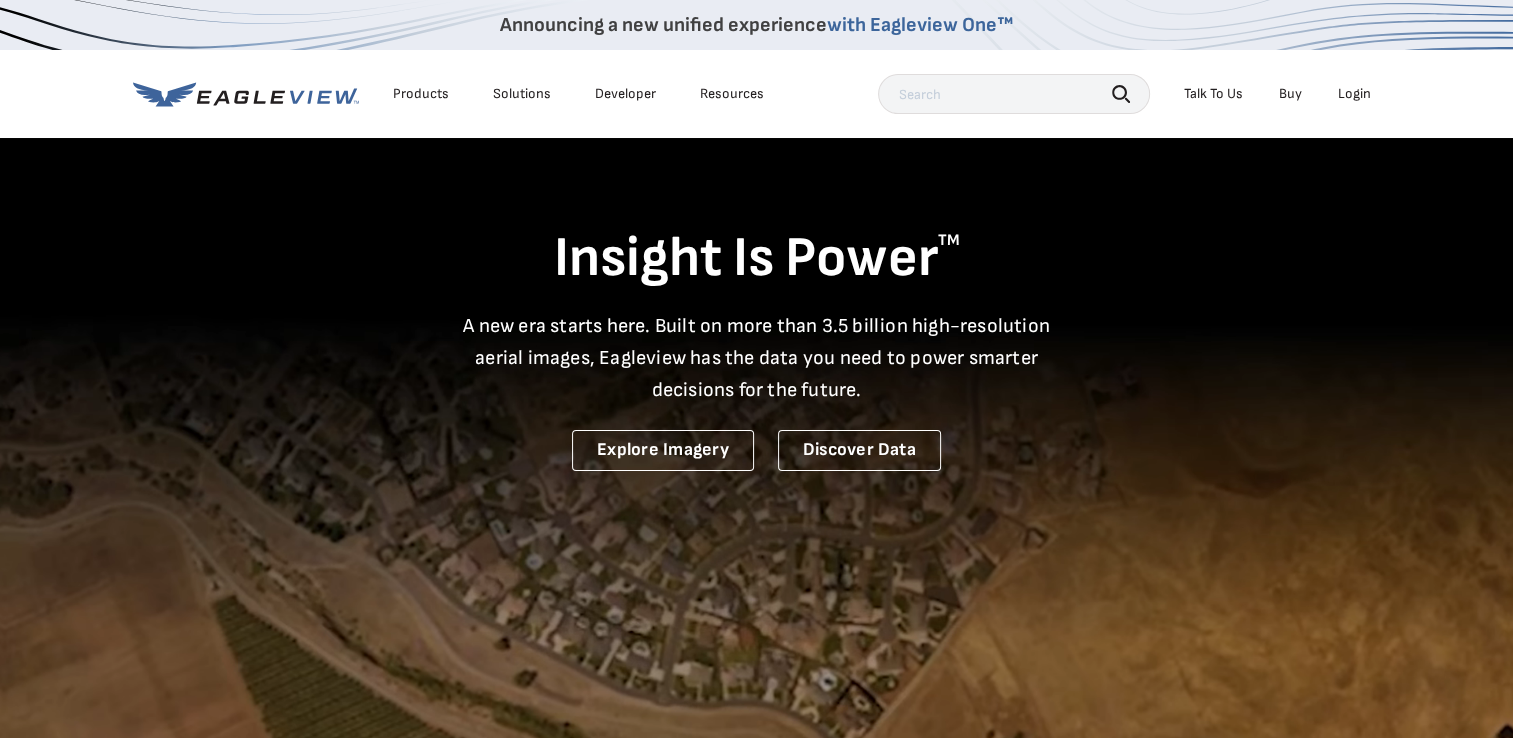 click on "Login" at bounding box center [1354, 94] 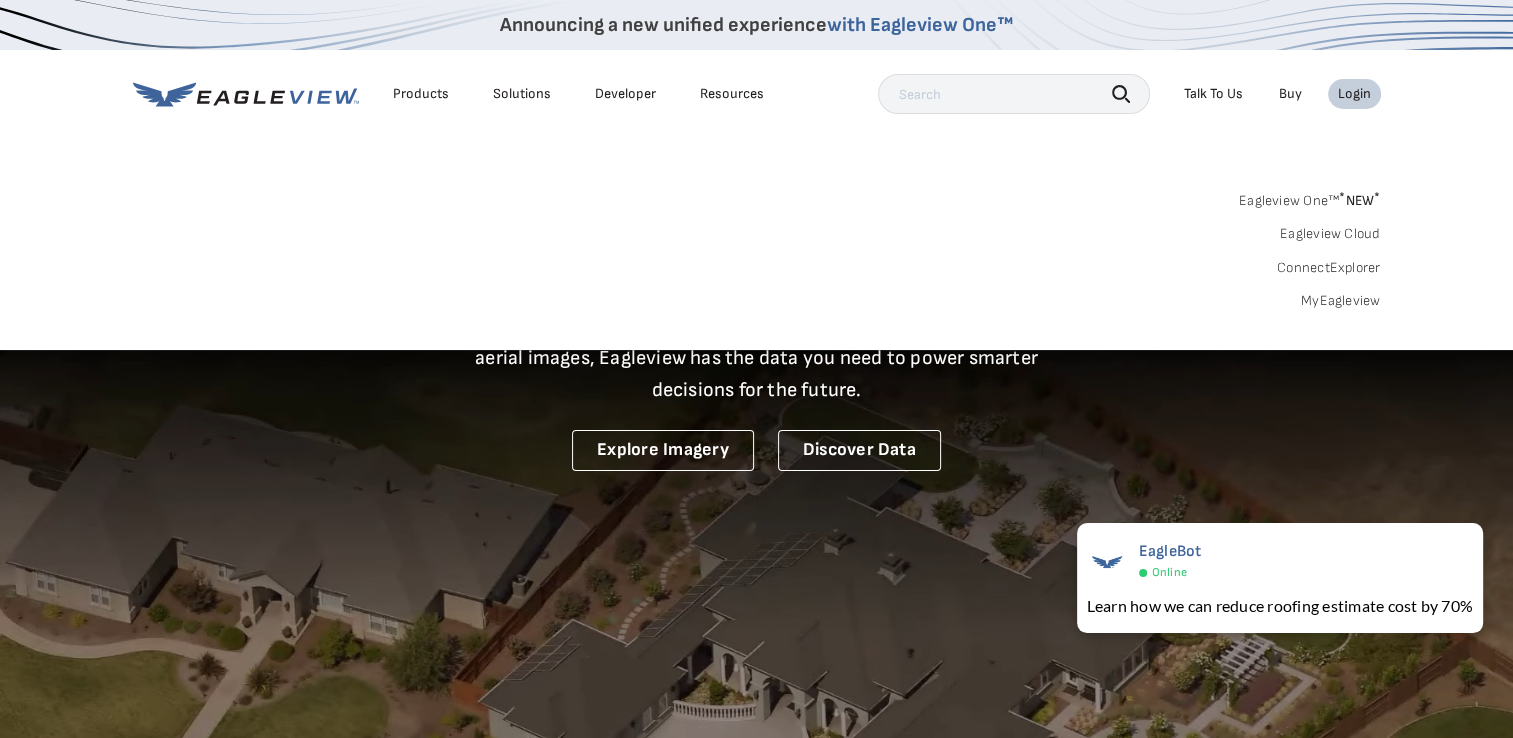click on "MyEagleview" at bounding box center [1341, 301] 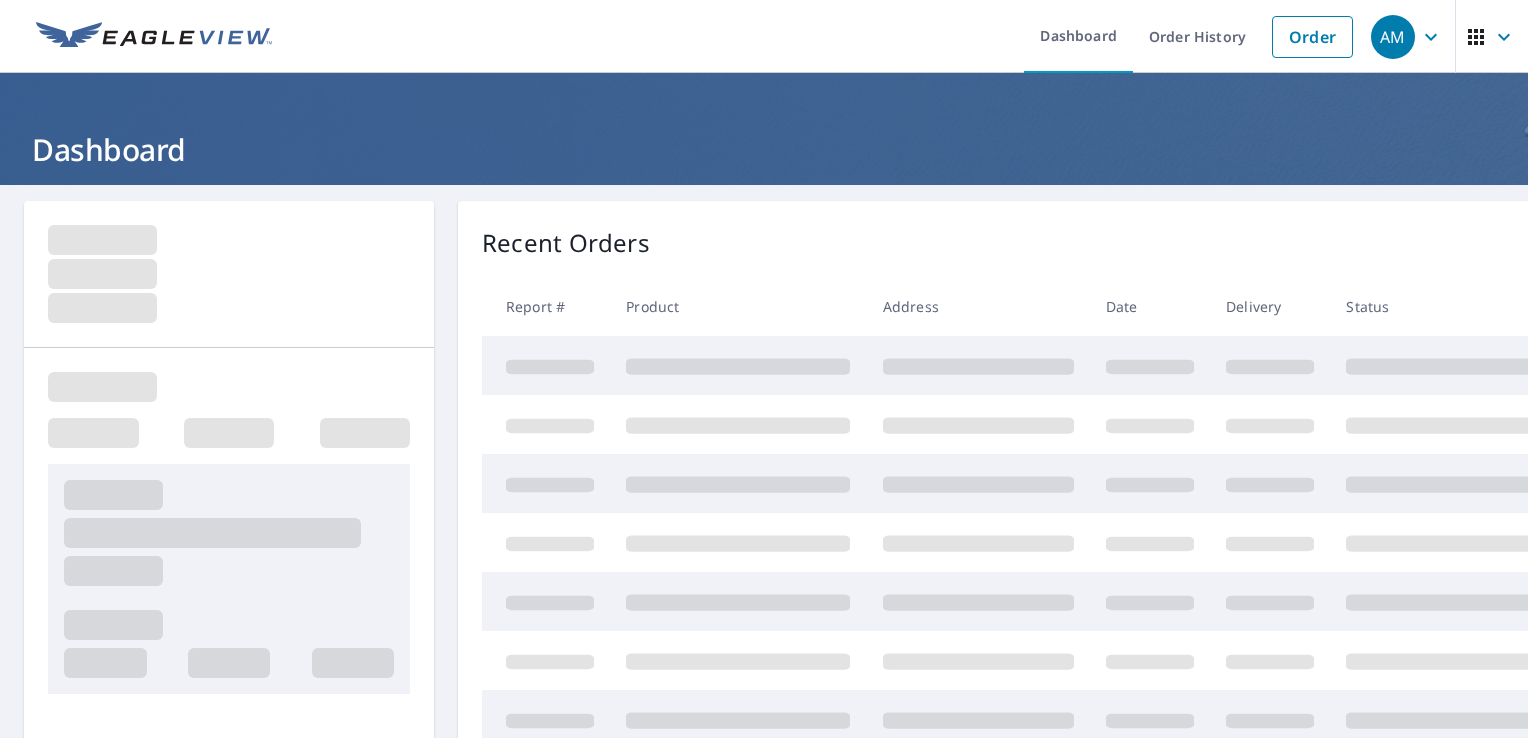 scroll, scrollTop: 0, scrollLeft: 0, axis: both 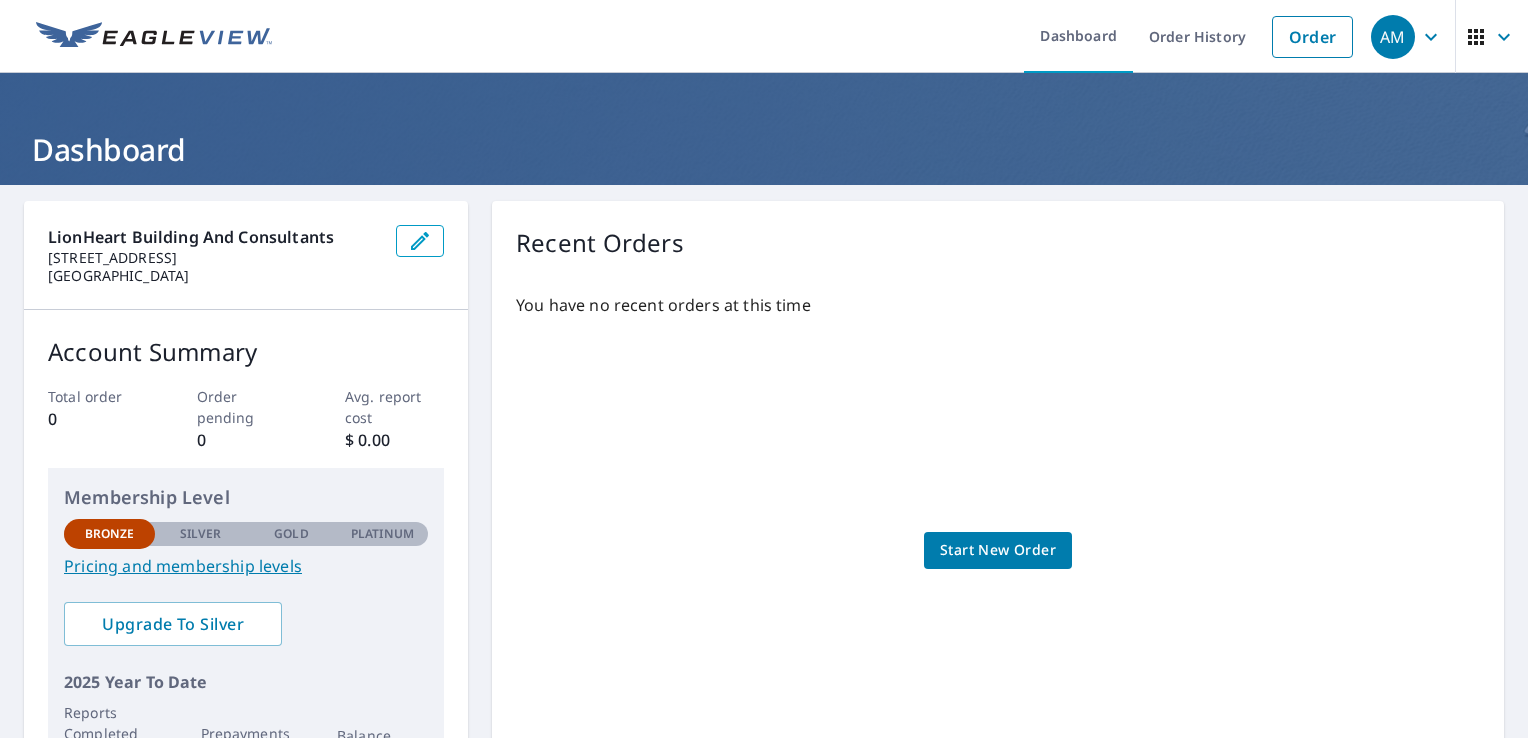 click on "Start New Order" at bounding box center (998, 550) 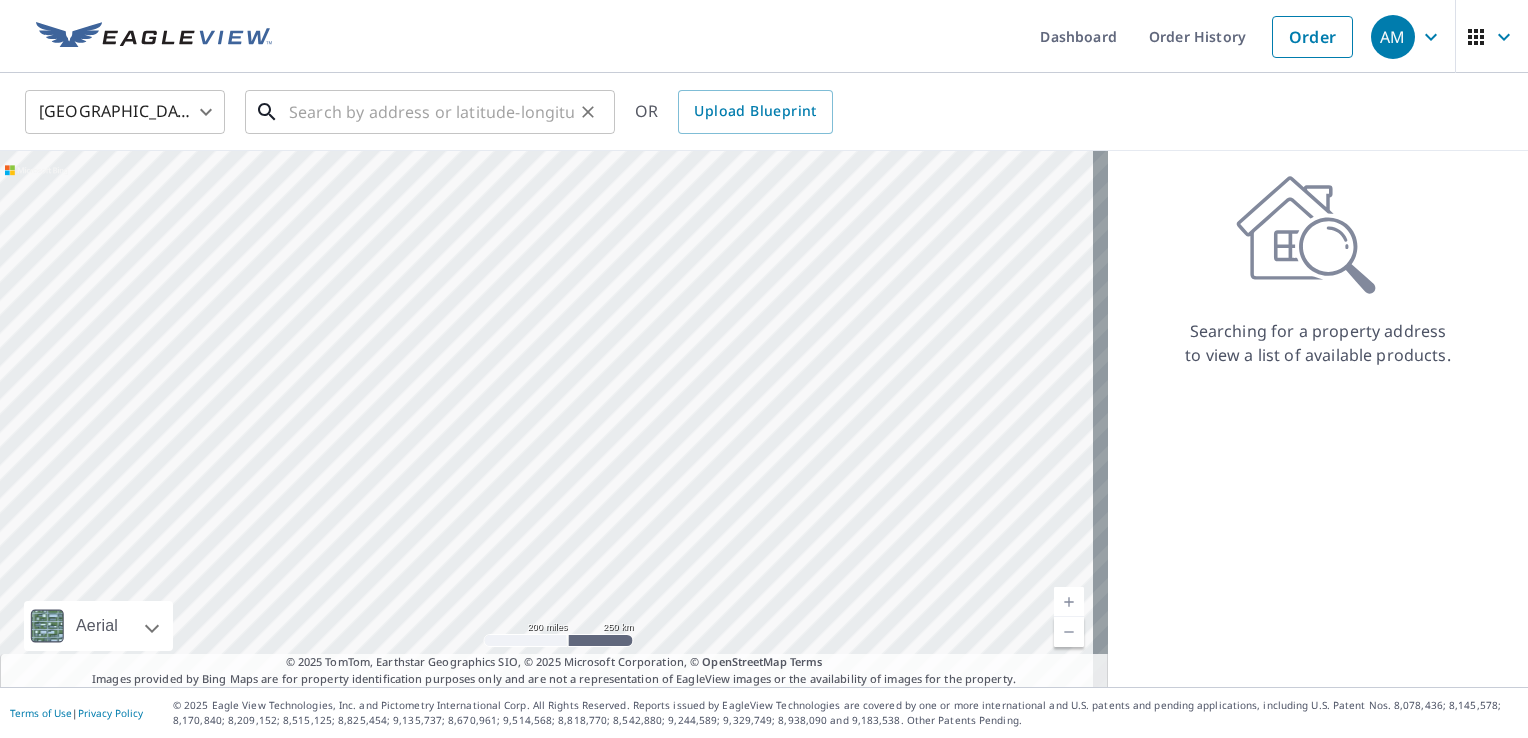 click at bounding box center (431, 112) 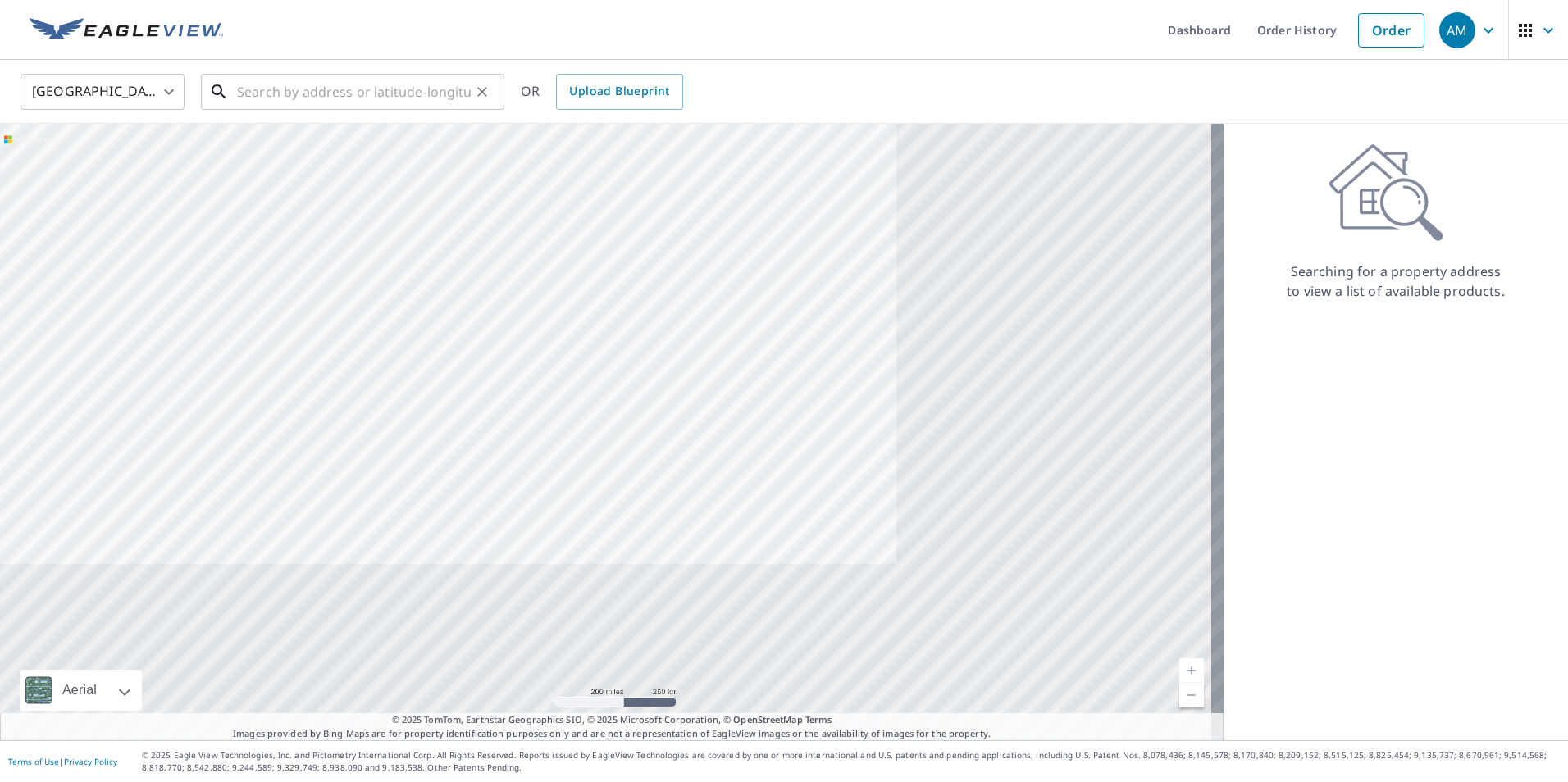 click at bounding box center [353, 92] 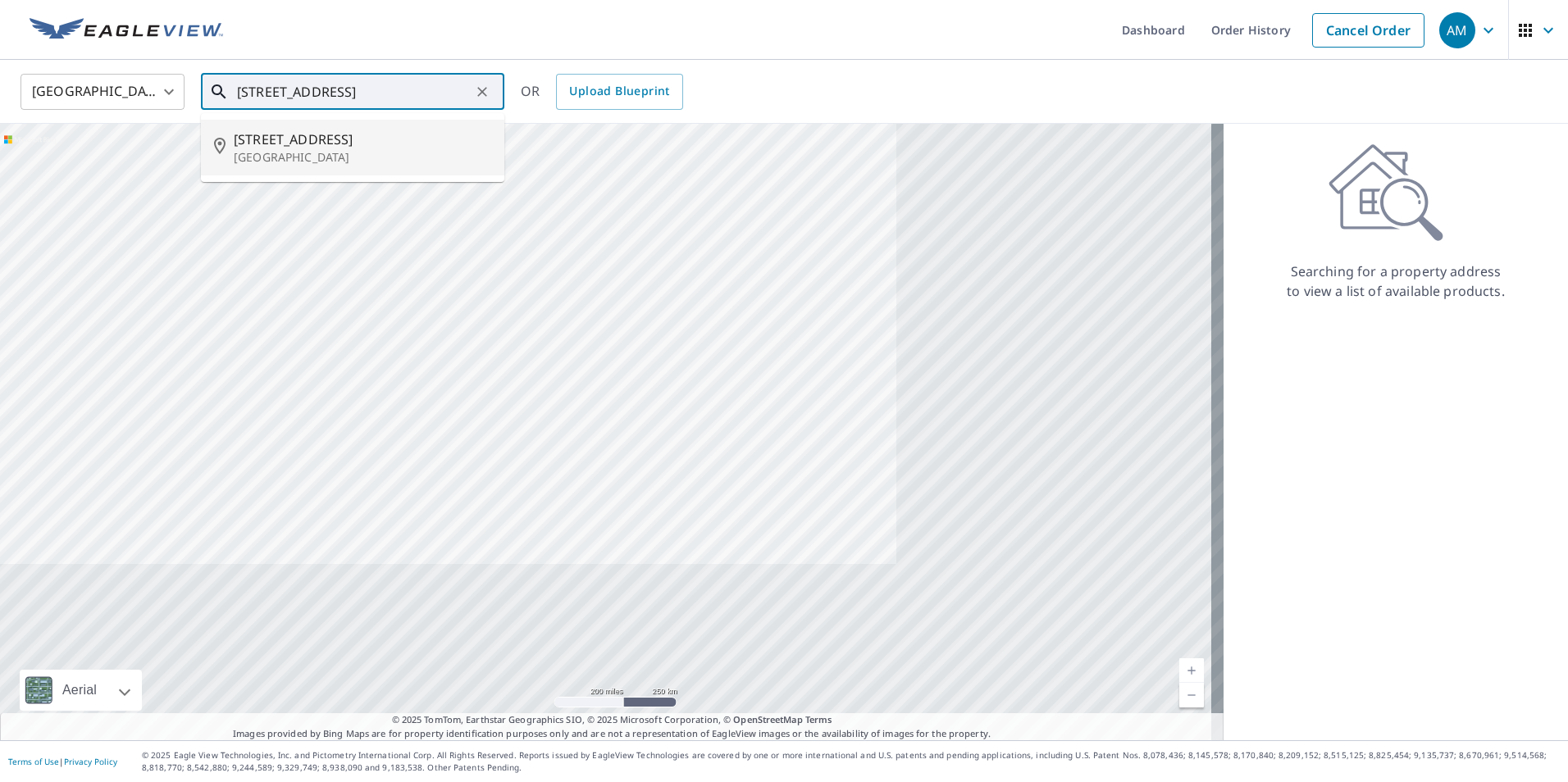click on "Minneapolis, MN 55404" at bounding box center [362, 157] 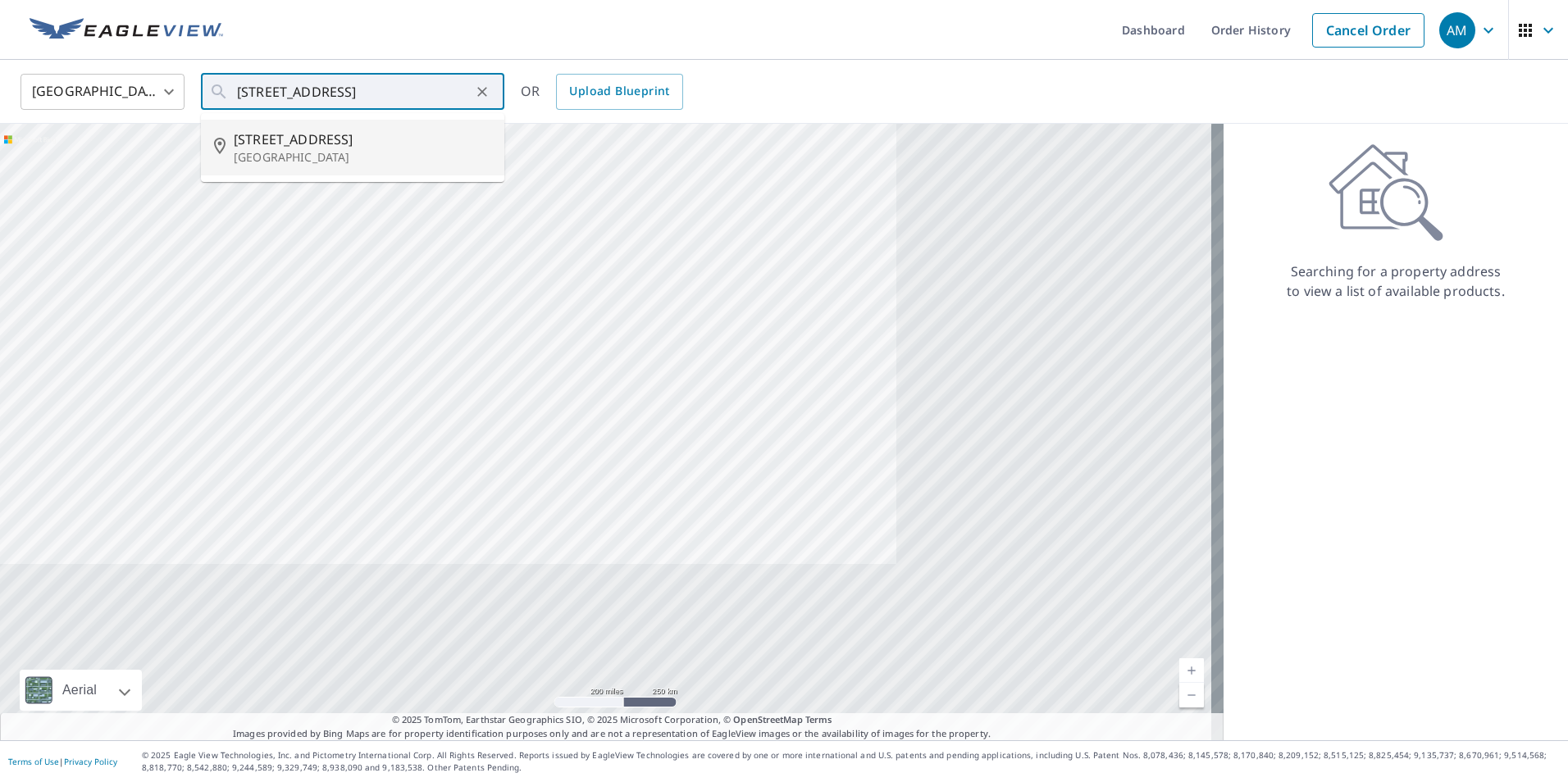 type on "2203 Bloomington Ave Minneapolis, MN 55404" 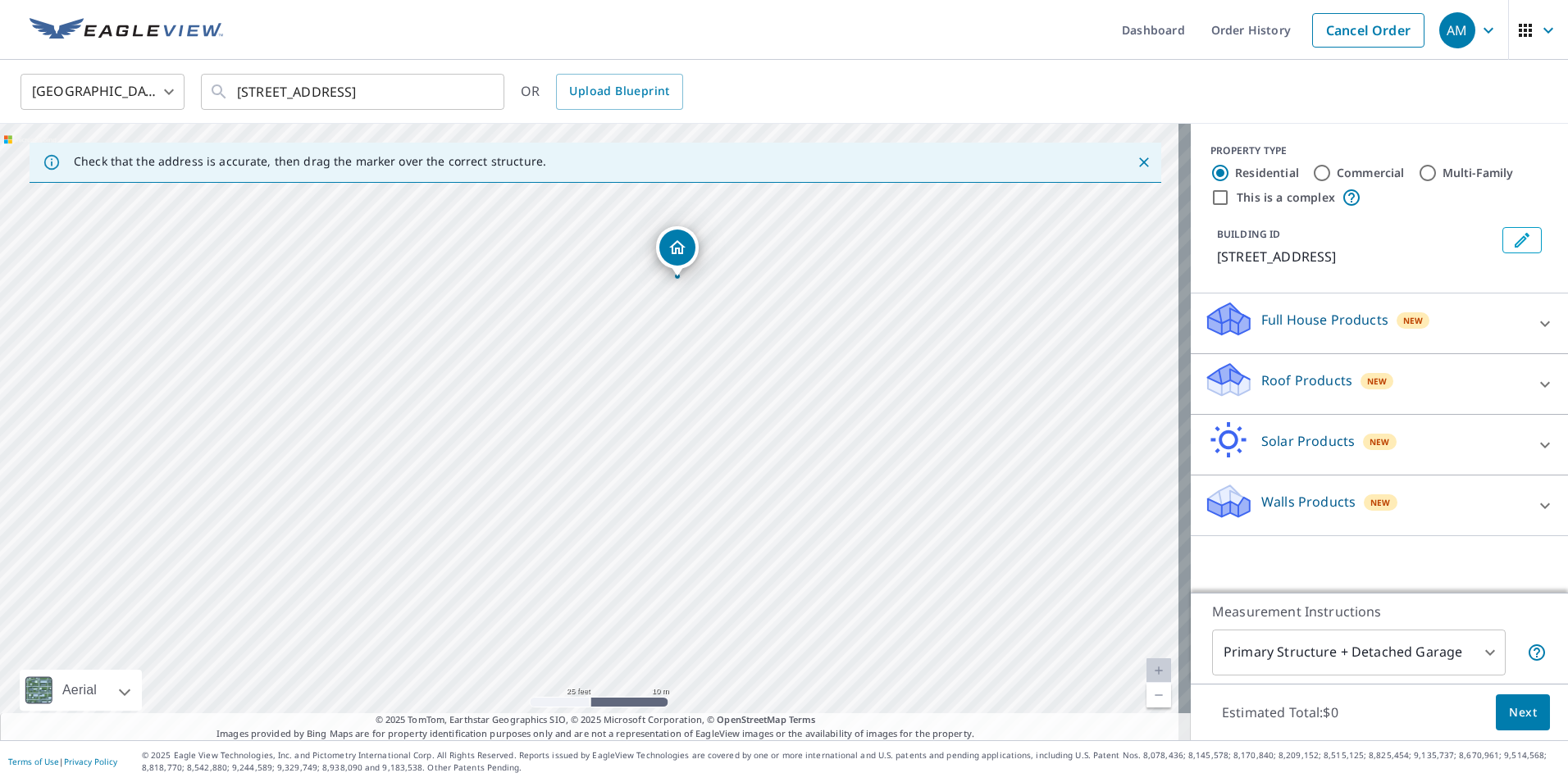 drag, startPoint x: 591, startPoint y: 276, endPoint x: 583, endPoint y: 612, distance: 336.09522 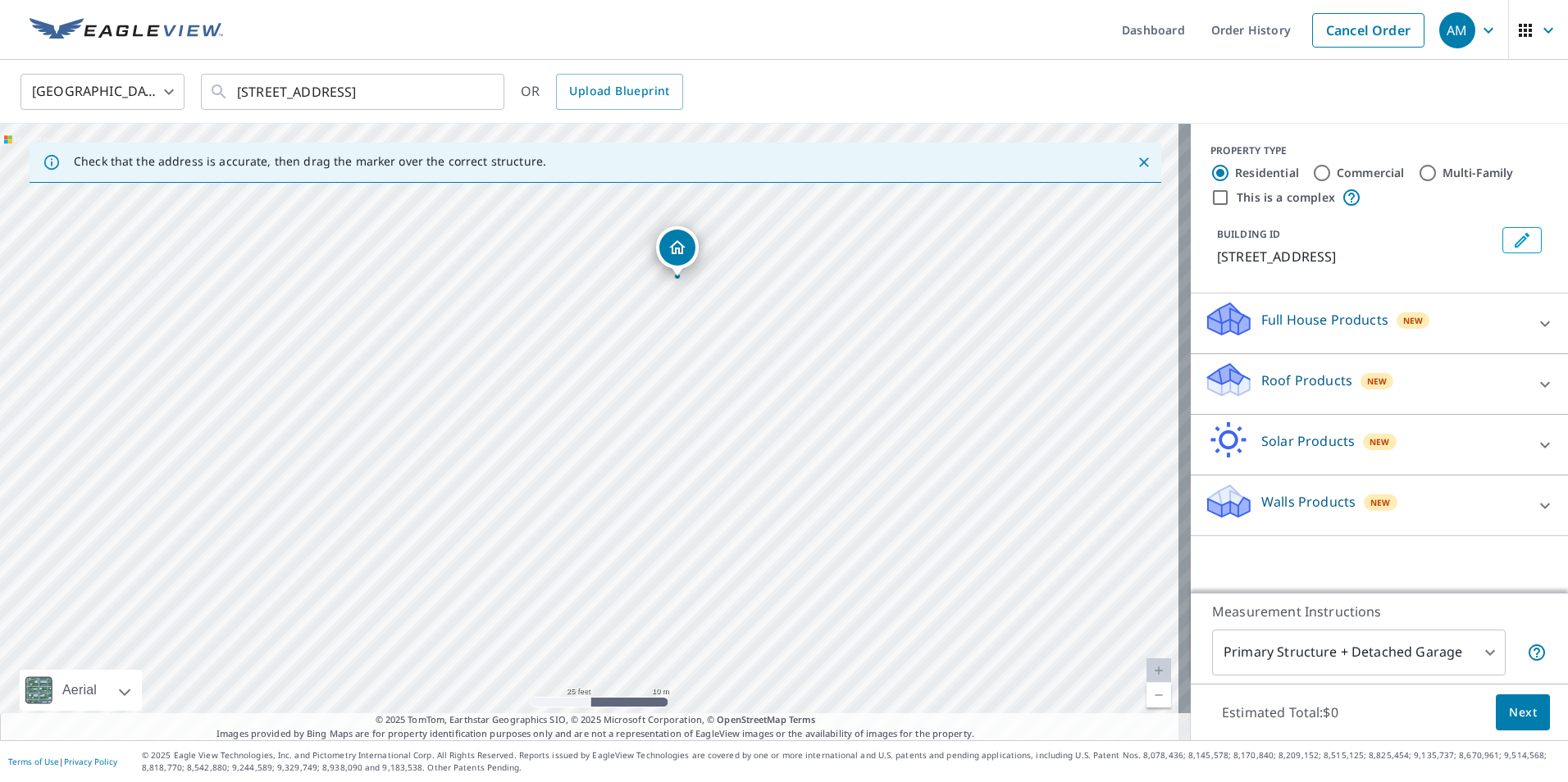 click on "AM AM
Dashboard Order History Cancel Order AM United States US ​ 2203 Bloomington Ave Minneapolis, MN 55404 ​ OR Upload Blueprint Check that the address is accurate, then drag the marker over the correct structure. 2203 Bloomington Ave Minneapolis, MN 55404 Aerial Road A standard road map Aerial A detailed look from above Labels Labels 25 feet 10 m © 2025 TomTom, © Vexcel Imaging, © 2025 Microsoft Corporation,  © OpenStreetMap Terms © 2025 TomTom, Earthstar Geographics SIO, © 2025 Microsoft Corporation, ©   OpenStreetMap   Terms Images provided by Bing Maps are for property identification purposes only and are not a representation of EagleView images or the availability of images for the property. PROPERTY TYPE Residential Commercial Multi-Family This is a complex BUILDING ID 2203 Bloomington Ave, Minneapolis, MN, 55404 Full House Products New Full House™ $105 Roof Products New Premium $32.75 - $87 QuickSquares™ $18 Gutter $13.75 Bid Perfect™ $18 Solar Products New Inform Essentials+ 1" at bounding box center [784, 391] 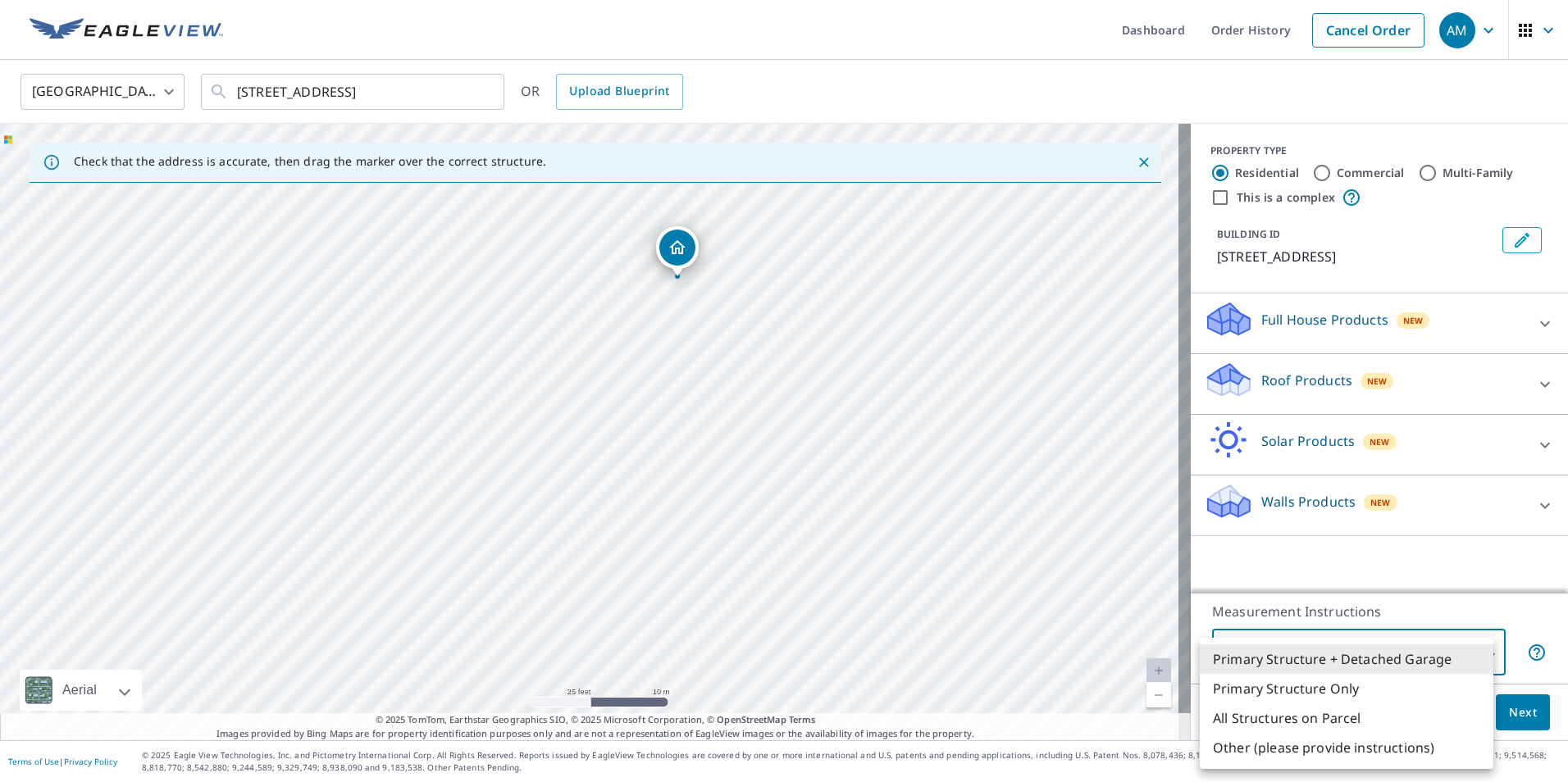 click on "Primary Structure Only" at bounding box center [1347, 689] 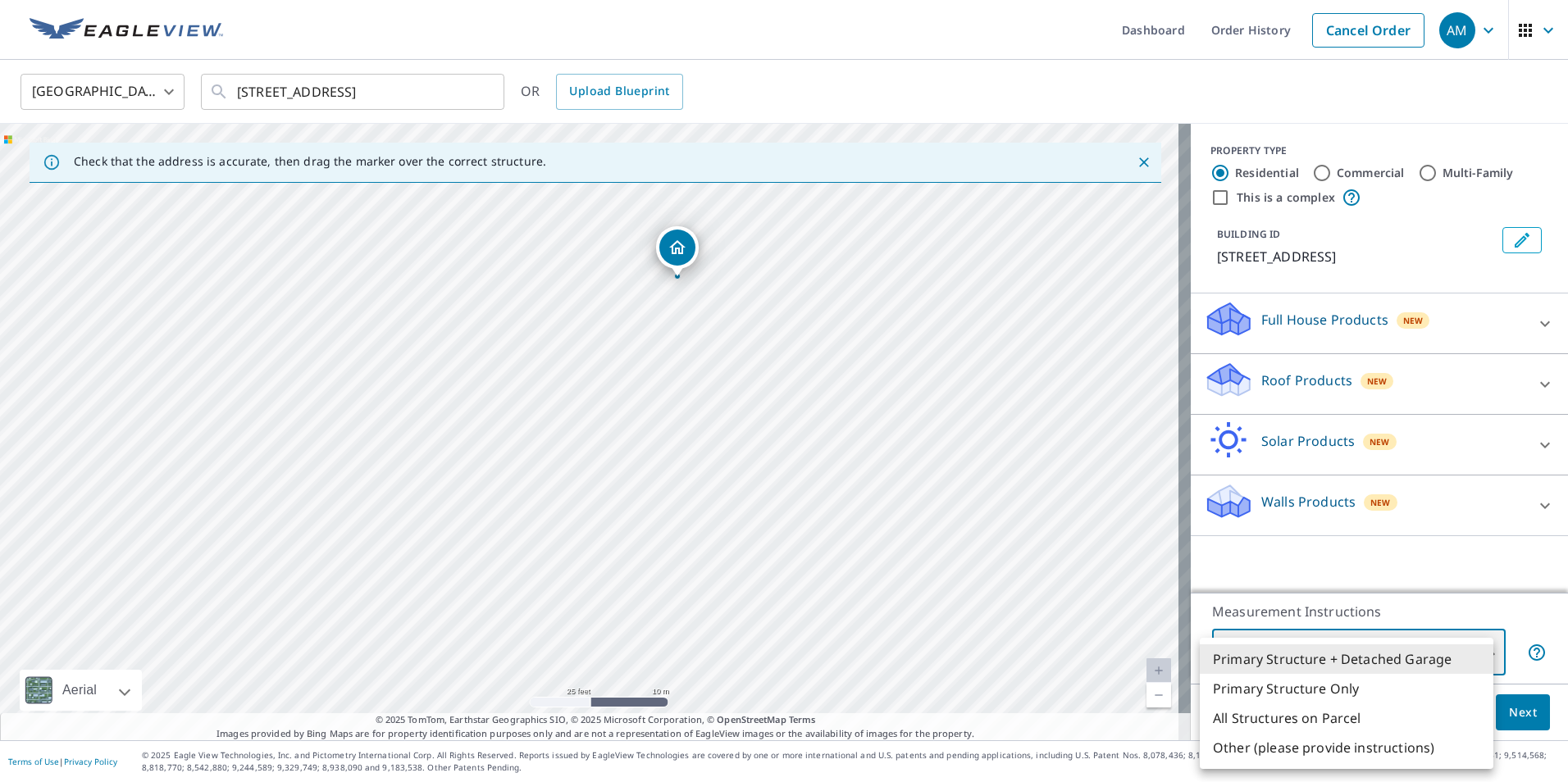 type on "2" 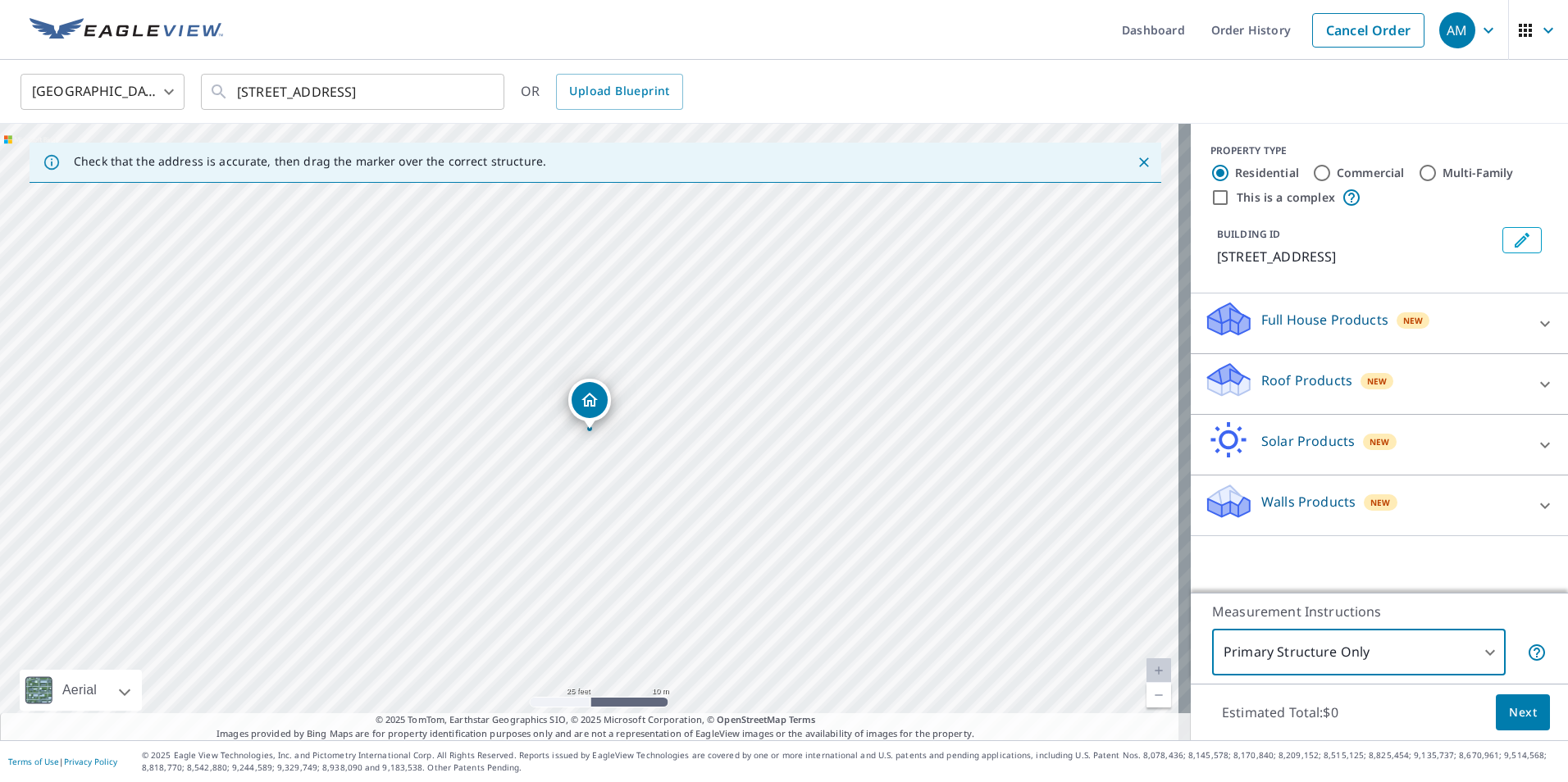 click on "Next" at bounding box center (1523, 712) 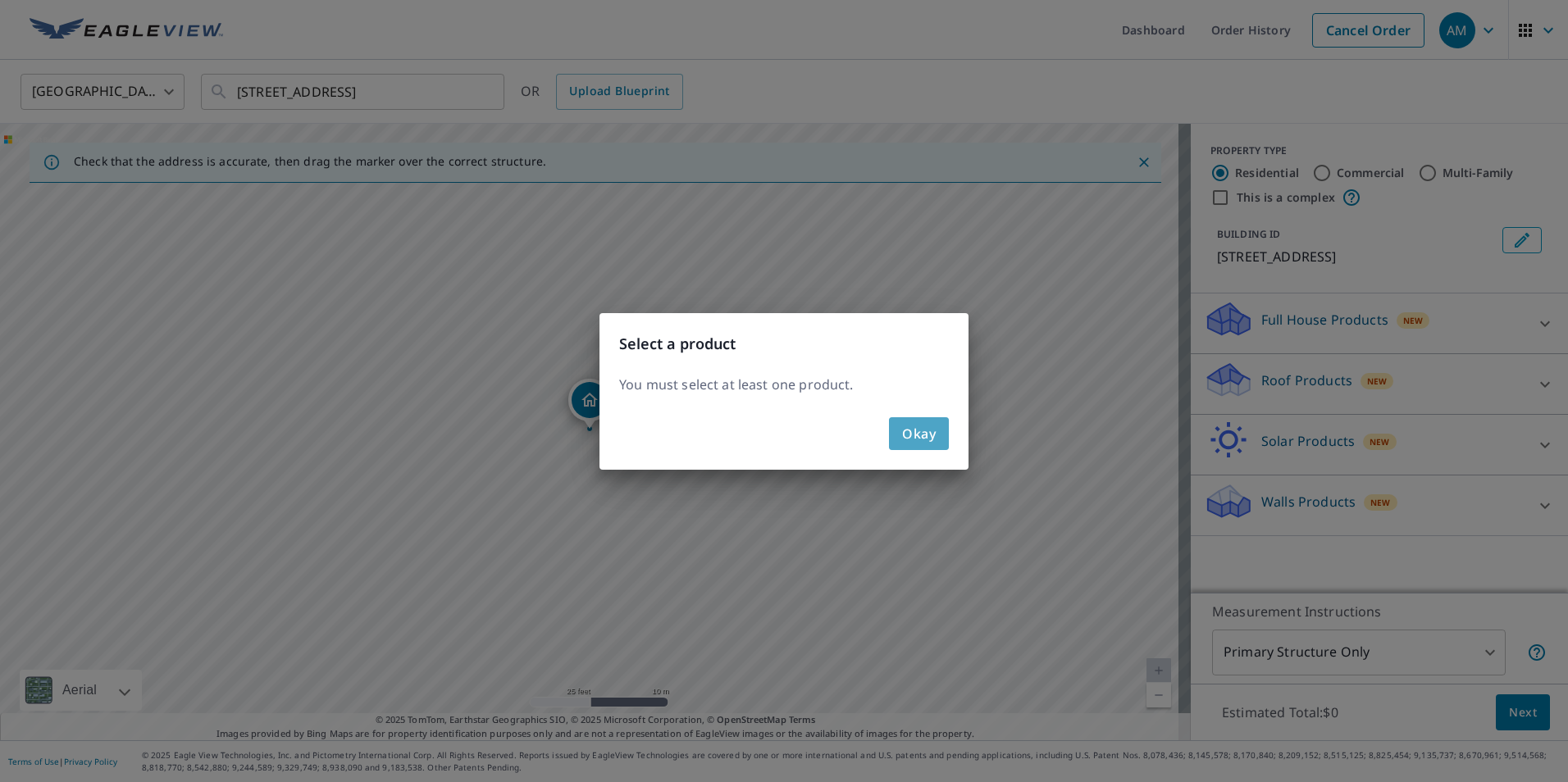 click on "Okay" at bounding box center (918, 434) 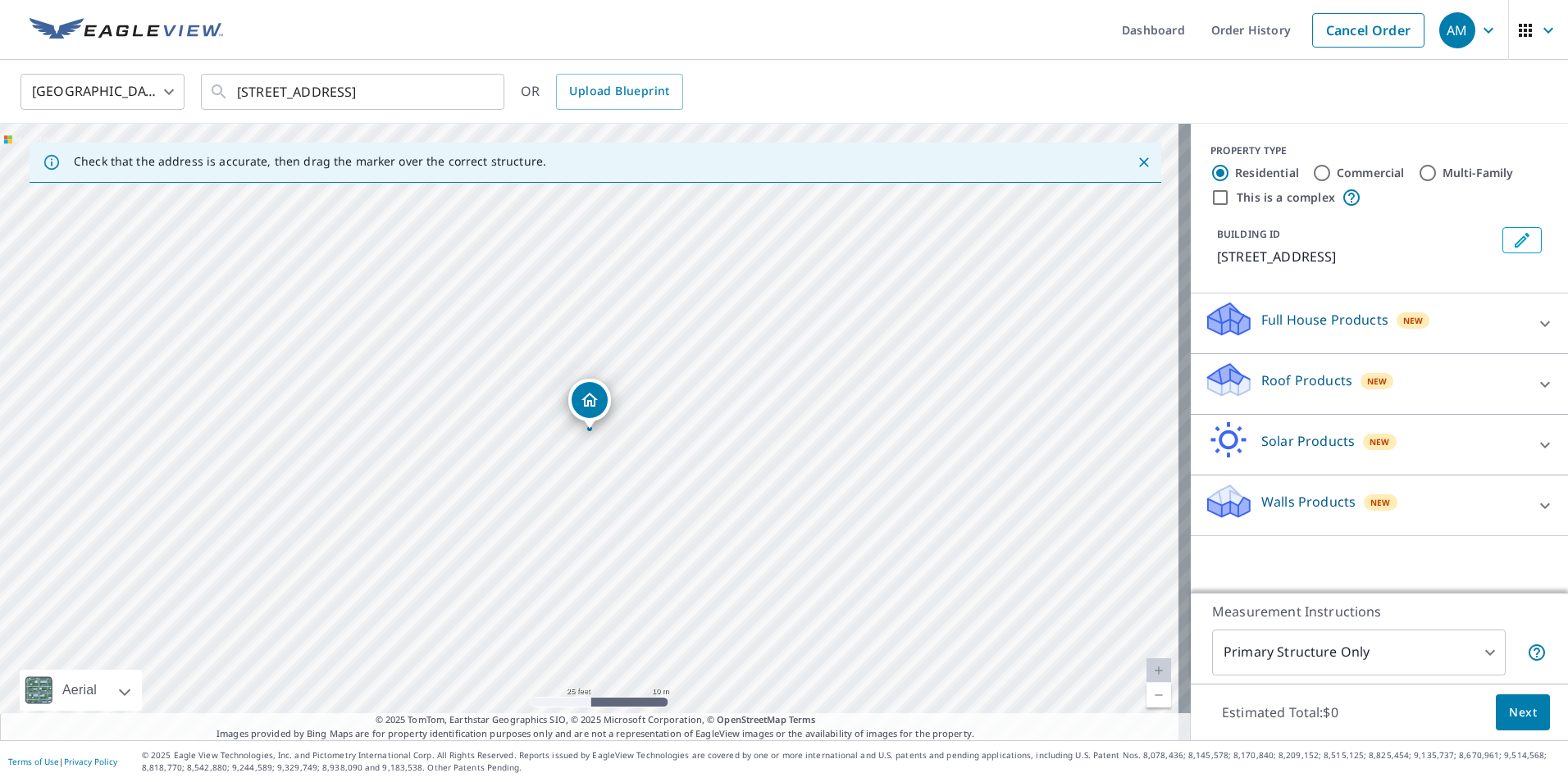click on "Roof Products" at bounding box center (1306, 380) 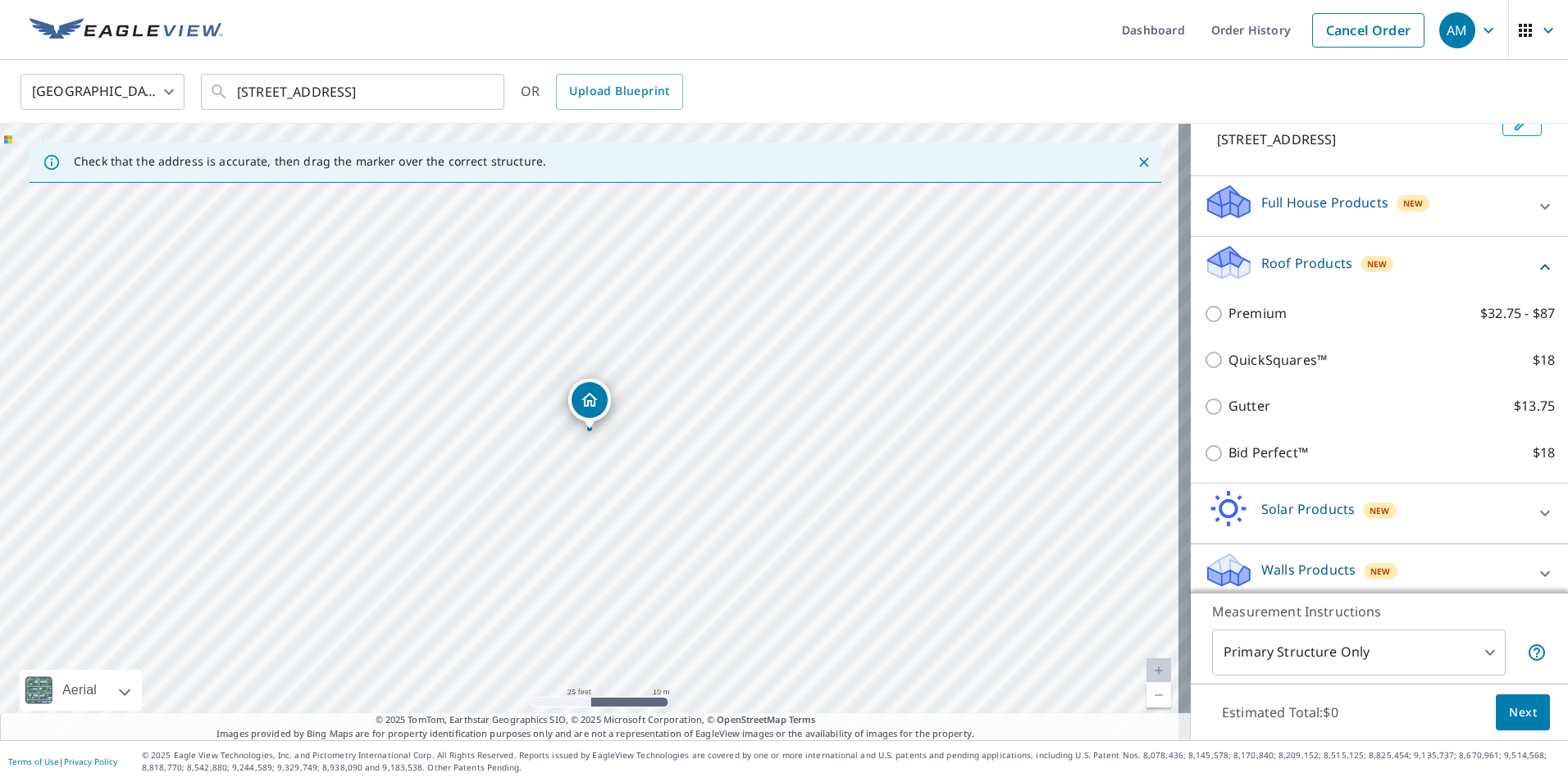 scroll, scrollTop: 149, scrollLeft: 0, axis: vertical 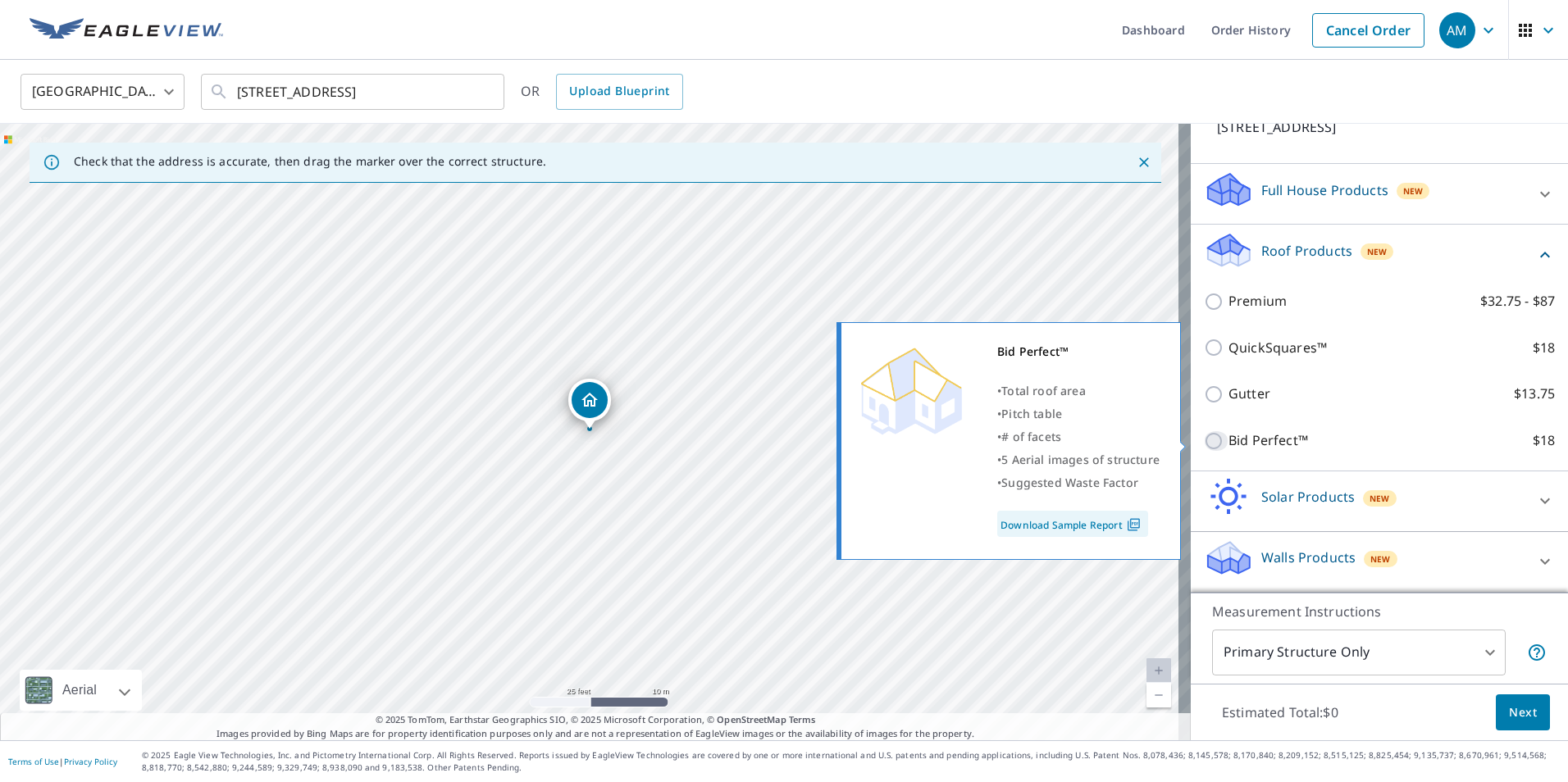 click on "Bid Perfect™ $18" at bounding box center [1216, 441] 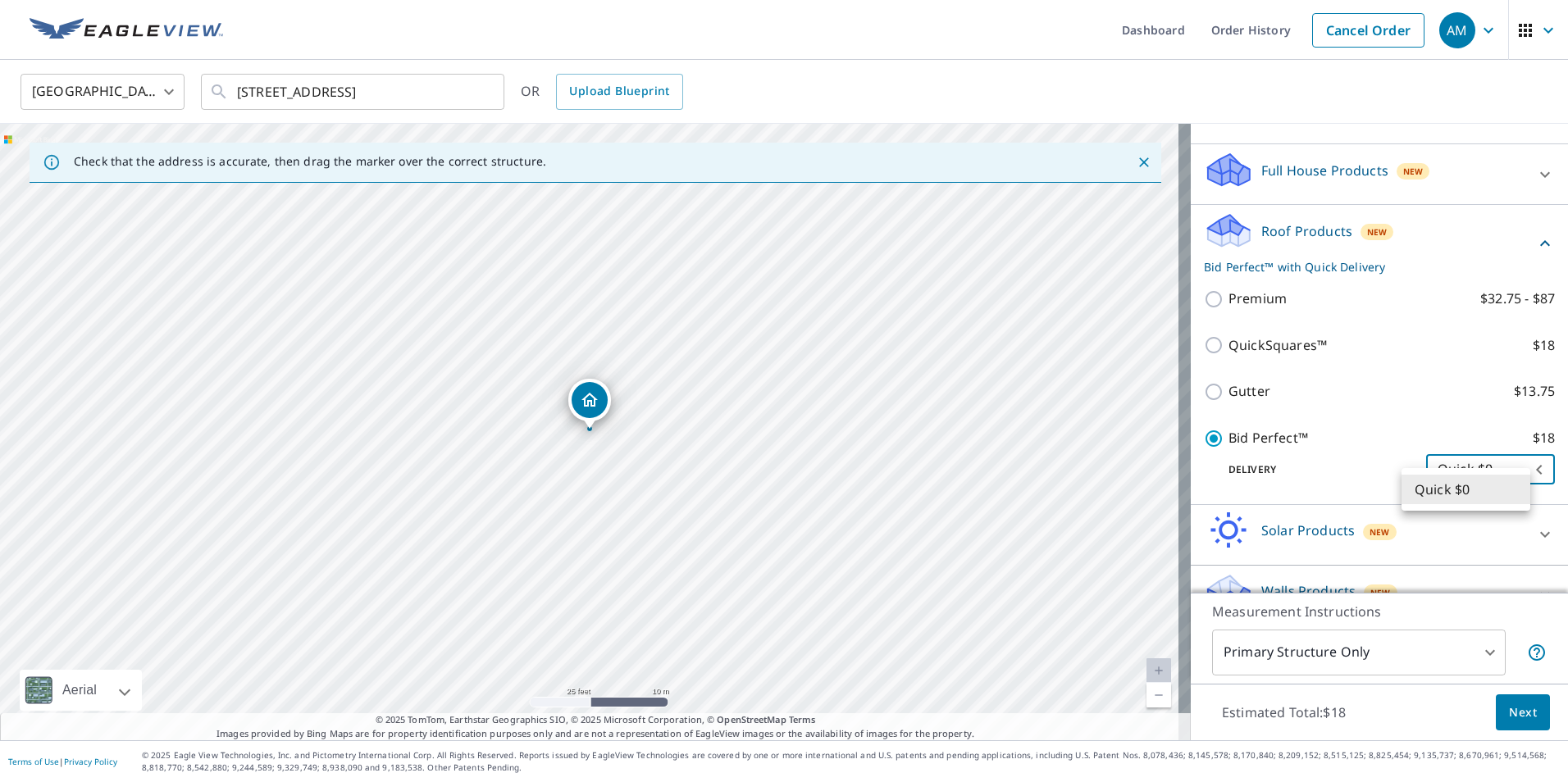 click on "AM AM
Dashboard Order History Cancel Order AM United States US ​ 2203 Bloomington Ave Minneapolis, MN 55404 ​ OR Upload Blueprint Check that the address is accurate, then drag the marker over the correct structure. 2203 Bloomington Ave Minneapolis, MN 55404 Aerial Road A standard road map Aerial A detailed look from above Labels Labels 25 feet 10 m © 2025 TomTom, © Vexcel Imaging, © 2025 Microsoft Corporation,  © OpenStreetMap Terms © 2025 TomTom, Earthstar Geographics SIO, © 2025 Microsoft Corporation, ©   OpenStreetMap   Terms Images provided by Bing Maps are for property identification purposes only and are not a representation of EagleView images or the availability of images for the property. PROPERTY TYPE Residential Commercial Multi-Family This is a complex BUILDING ID 2203 Bloomington Ave, Minneapolis, MN, 55404 Full House Products New Full House™ $105 Roof Products New Bid Perfect™ with Quick Delivery Premium $32.75 - $87 QuickSquares™ $18 Gutter $13.75 Bid Perfect™ $18 45 2" at bounding box center (784, 391) 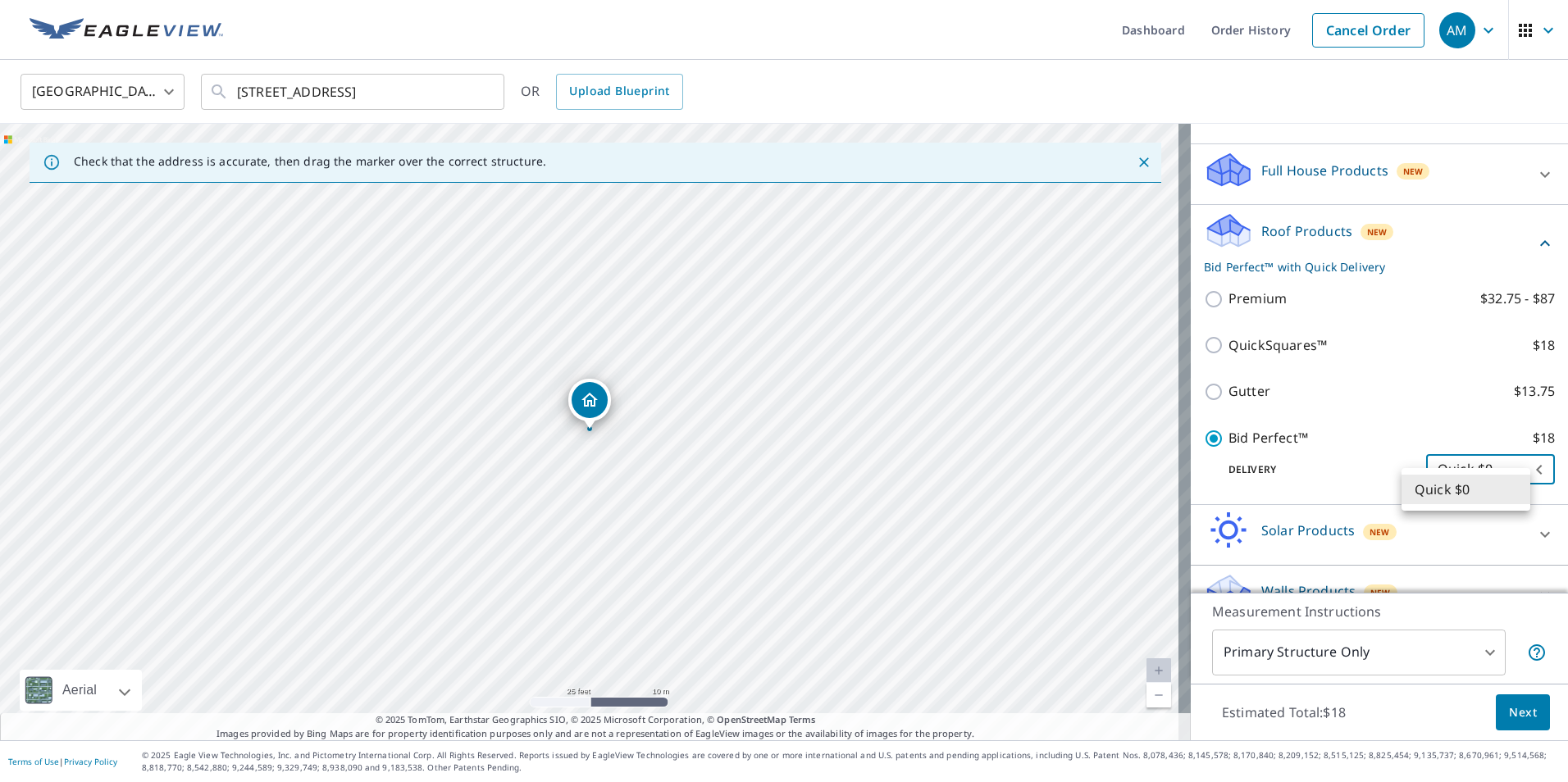click on "Quick $0" at bounding box center [1465, 489] 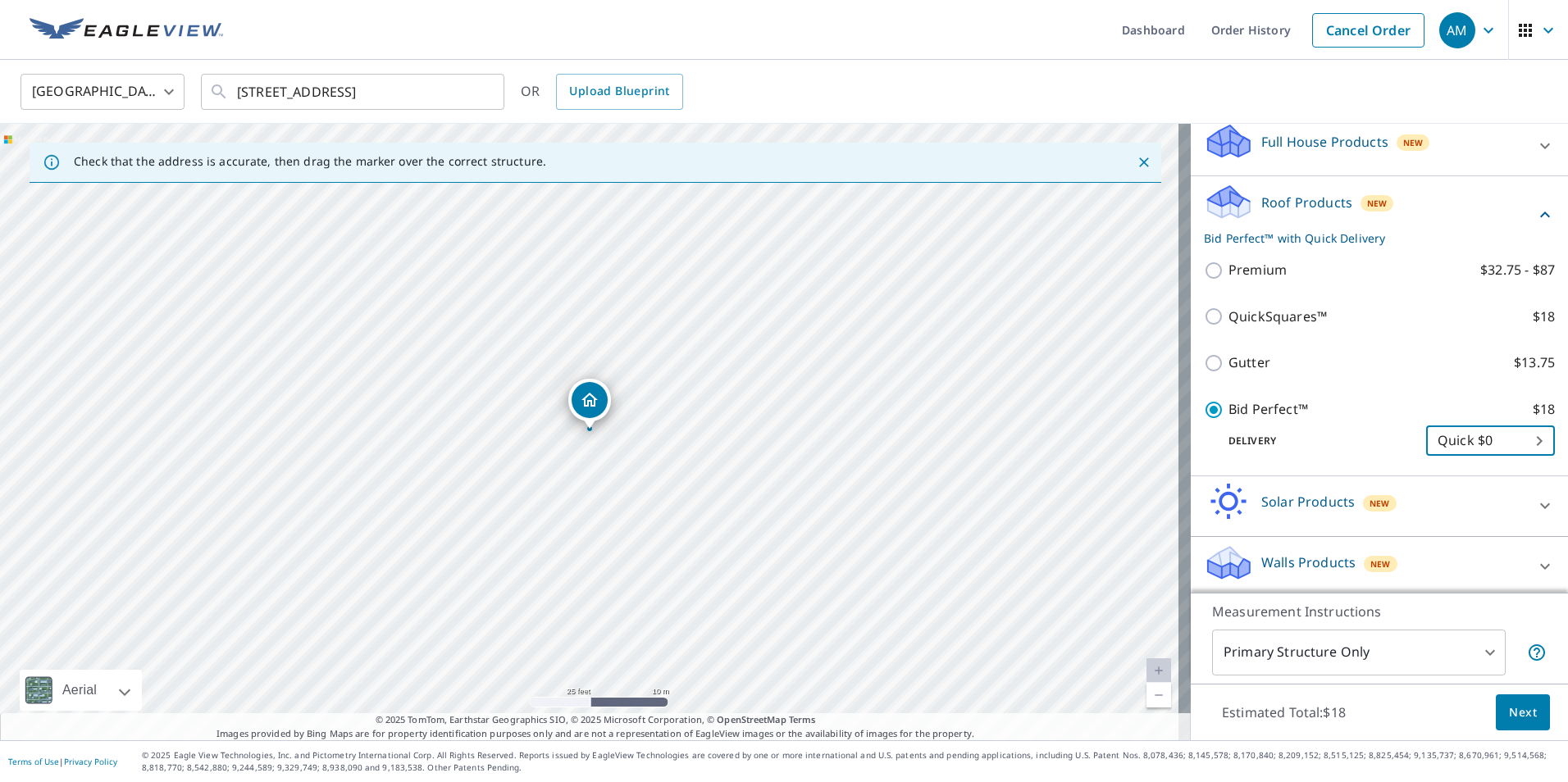 scroll, scrollTop: 202, scrollLeft: 0, axis: vertical 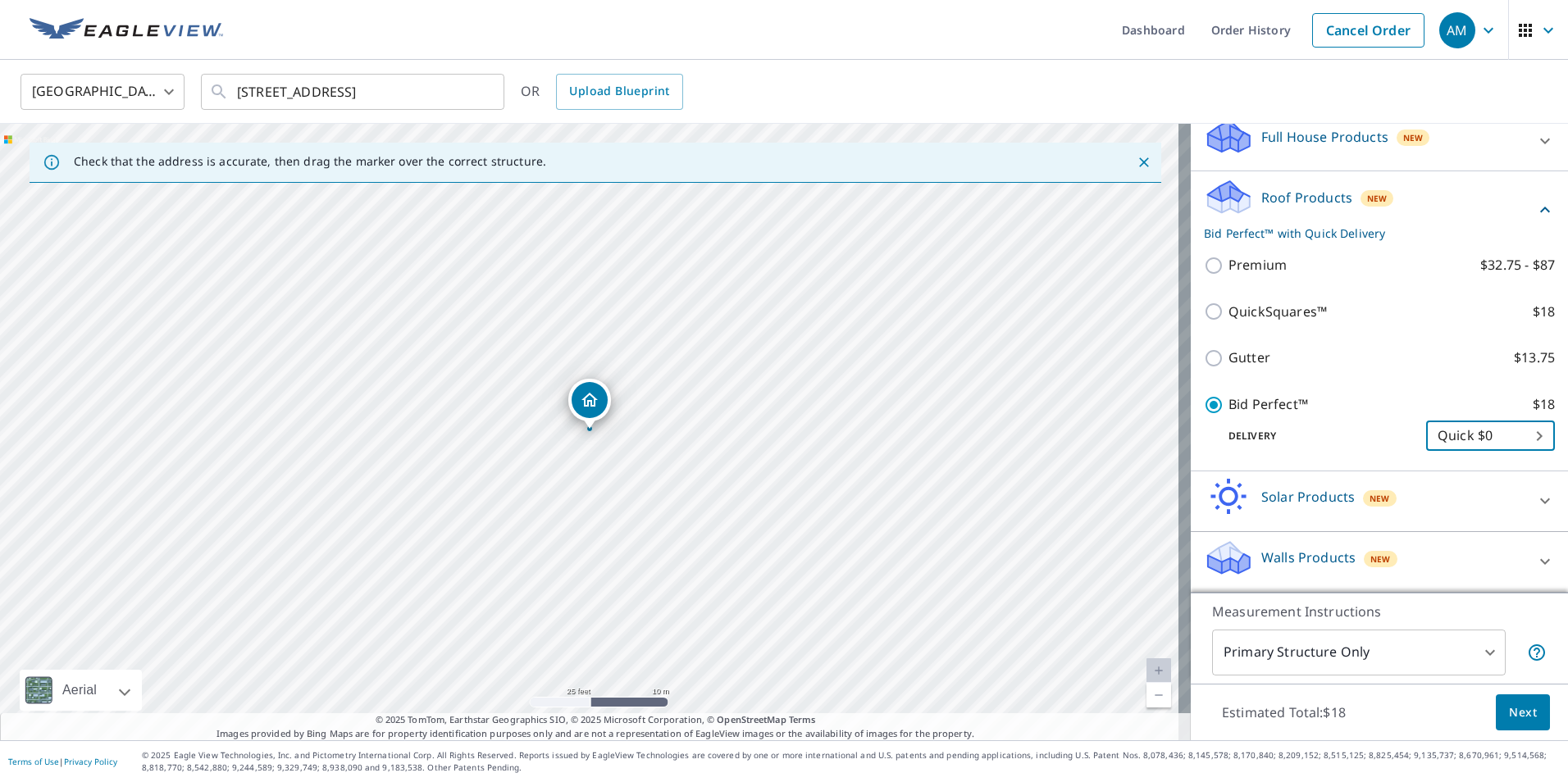 click on "Next" at bounding box center (1523, 712) 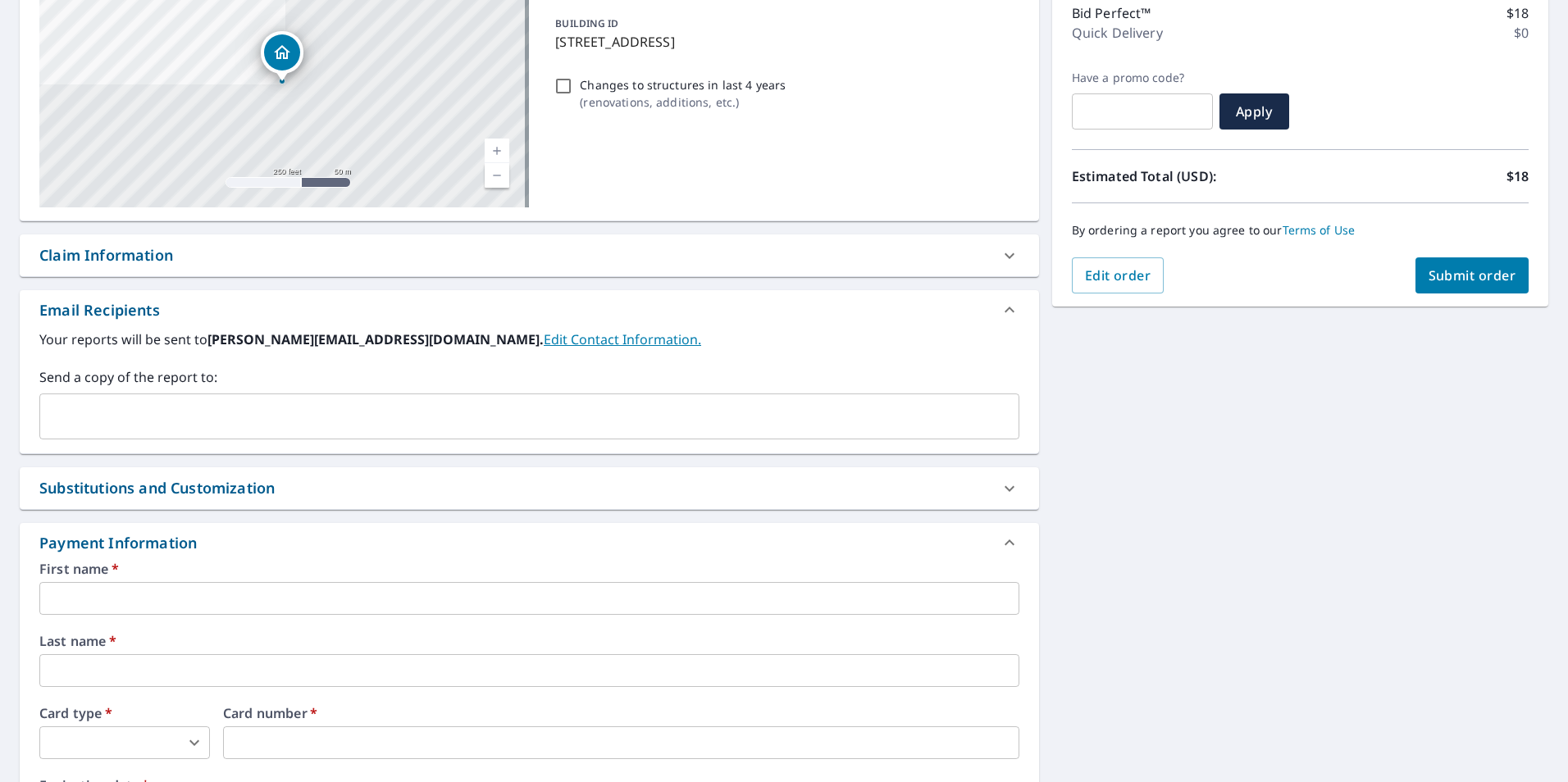 scroll, scrollTop: 246, scrollLeft: 0, axis: vertical 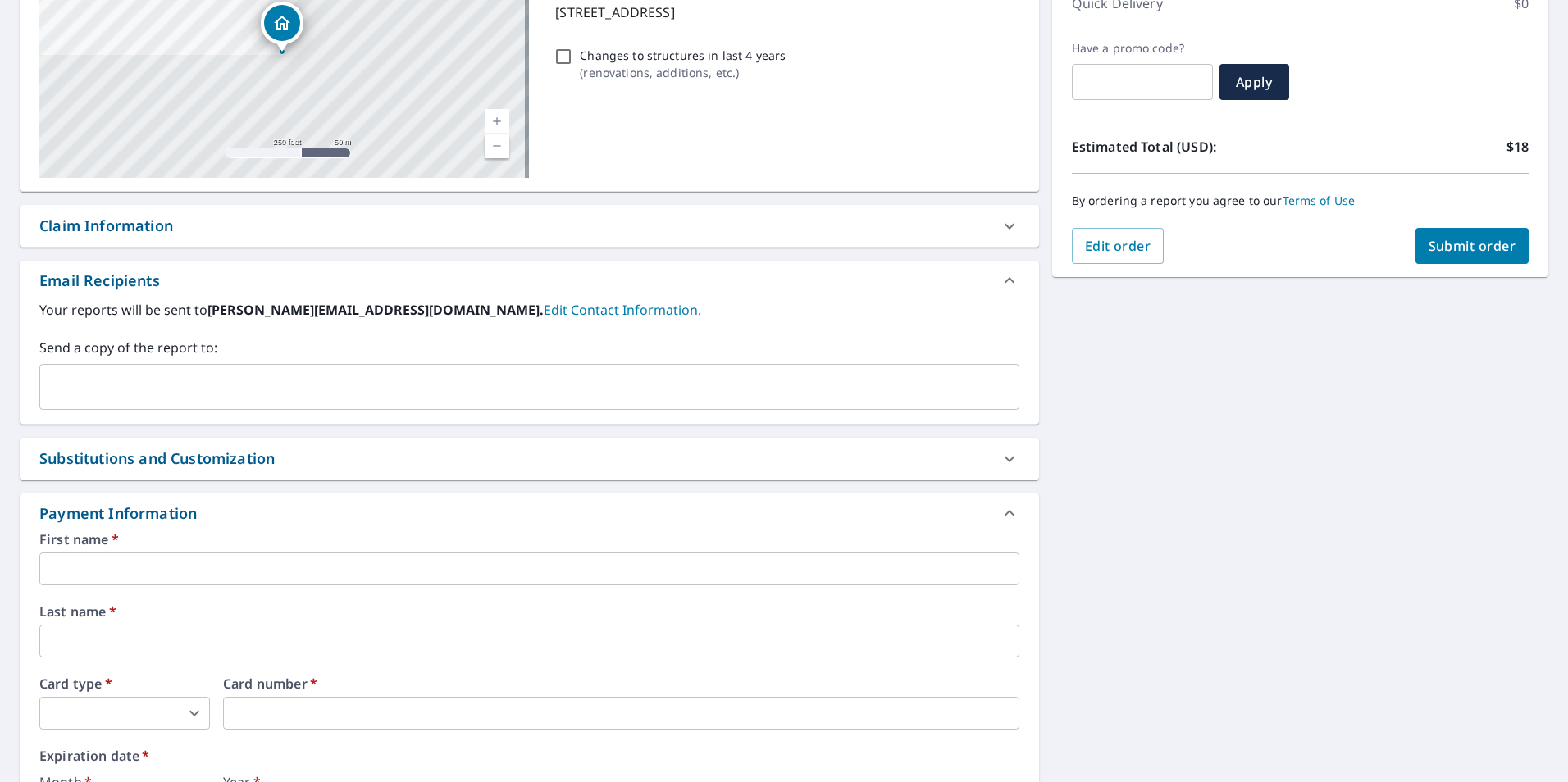 click at bounding box center [517, 387] 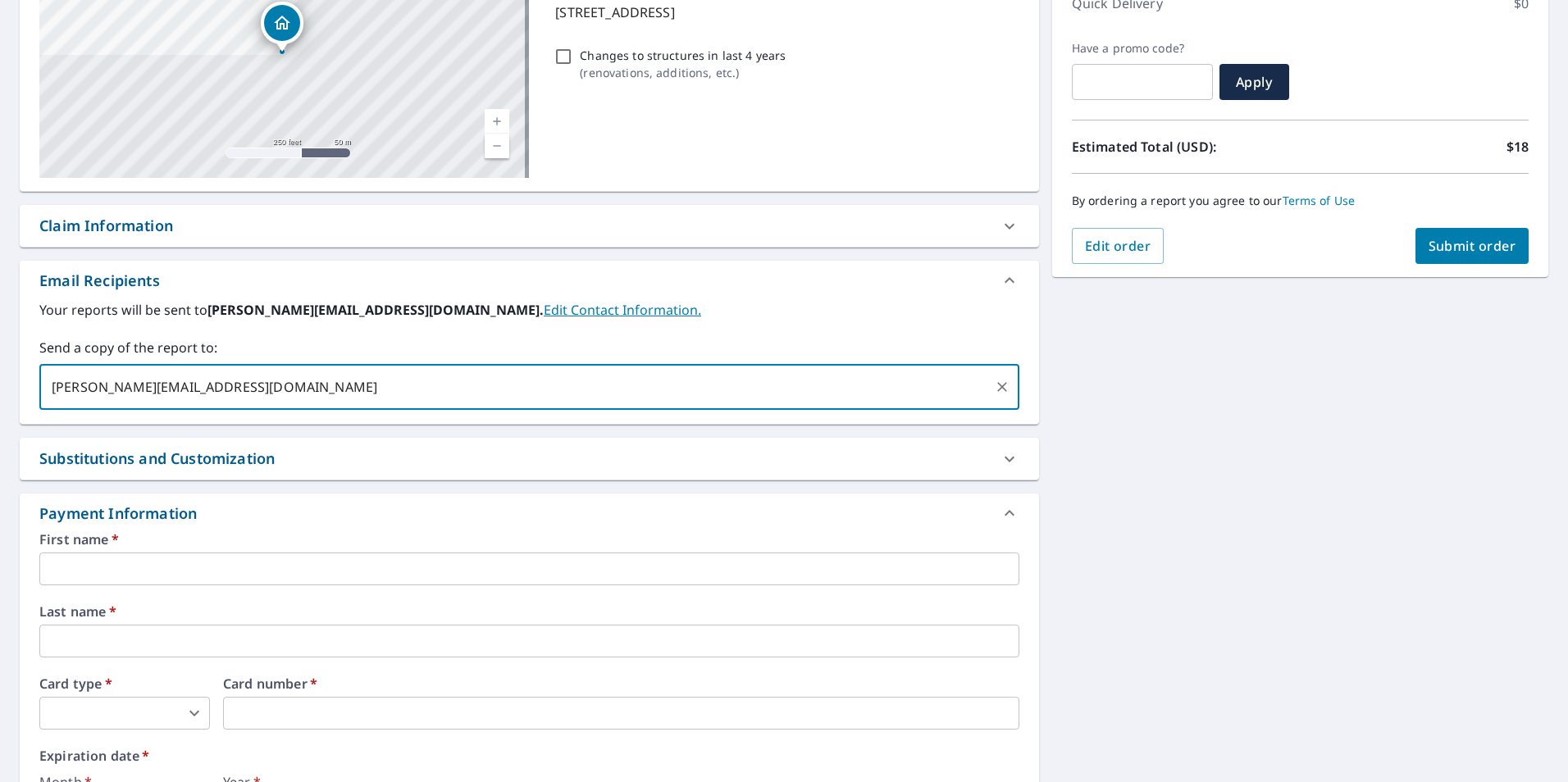 type on "steve@lionheartbc.com" 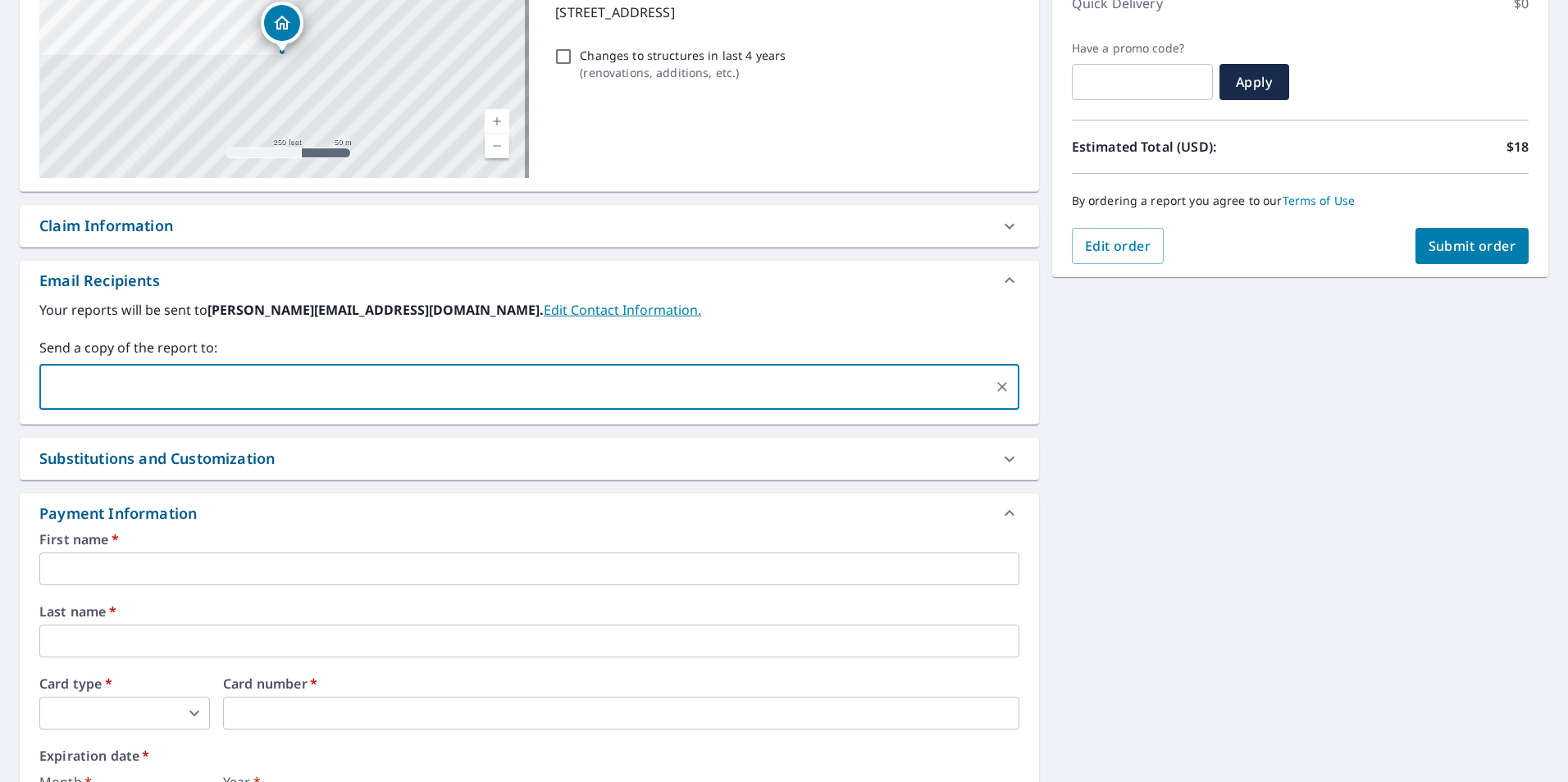 click at bounding box center (529, 569) 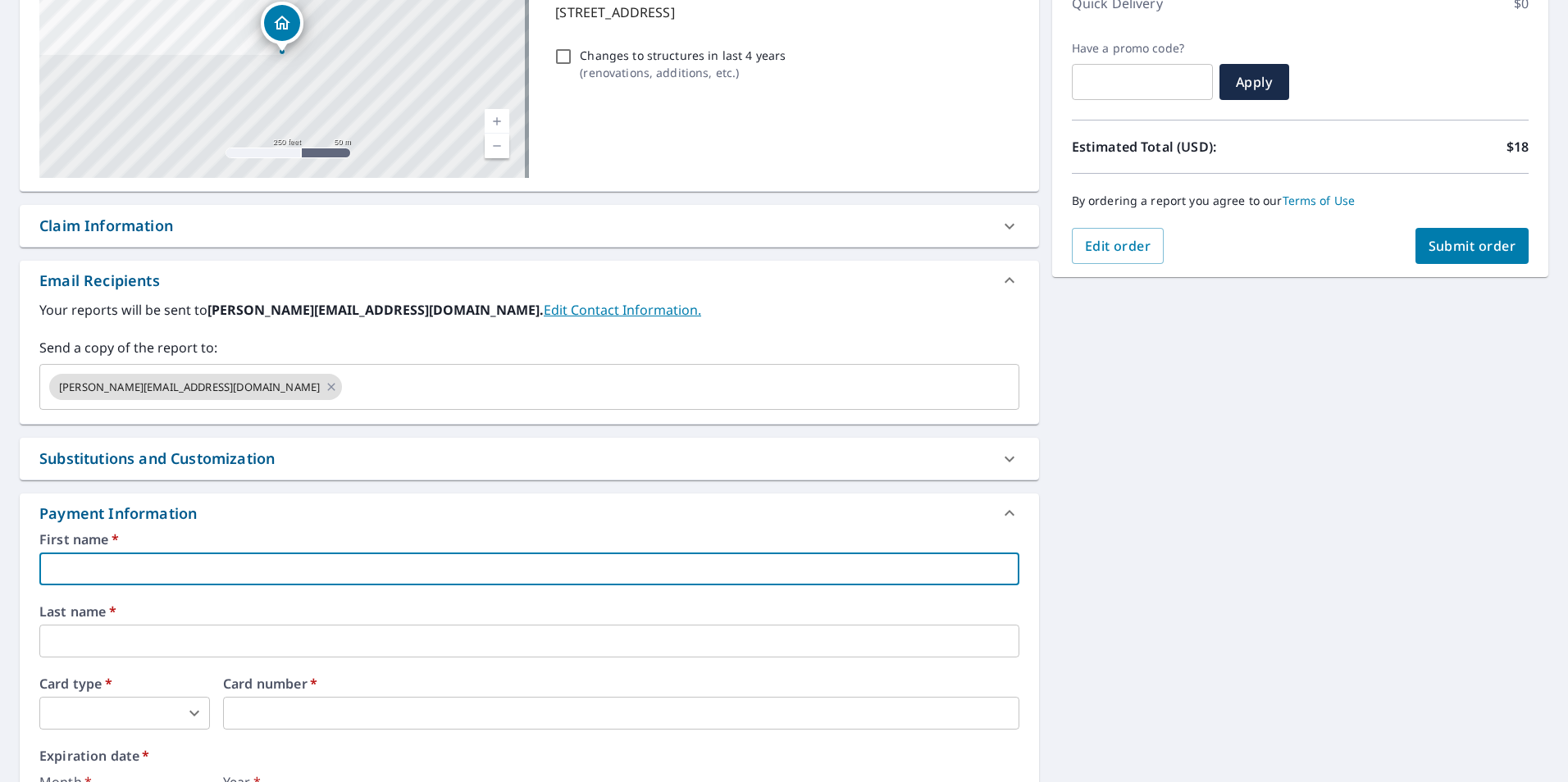 type on "Alice" 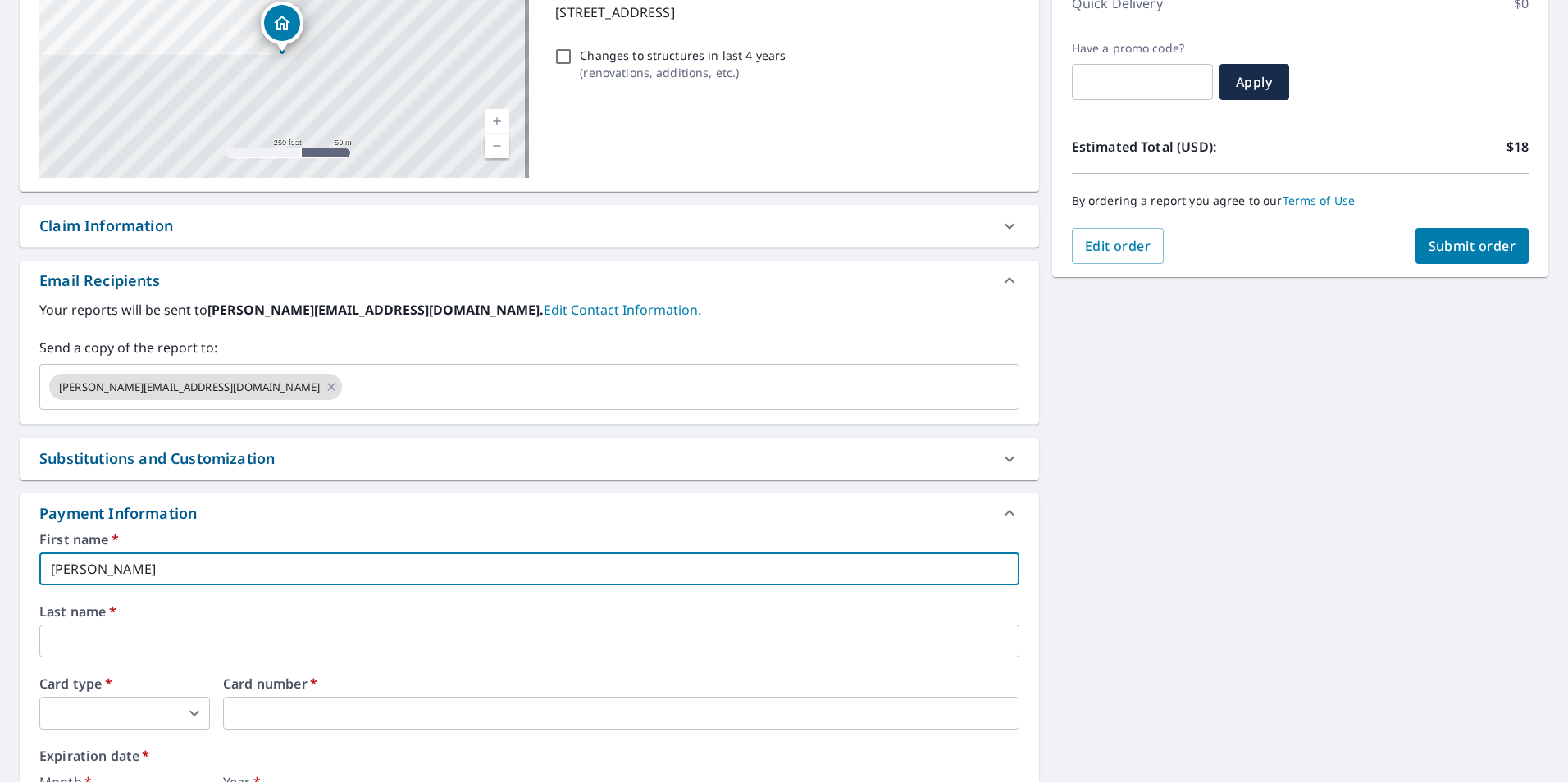 type on "alice@lionheartbc.com" 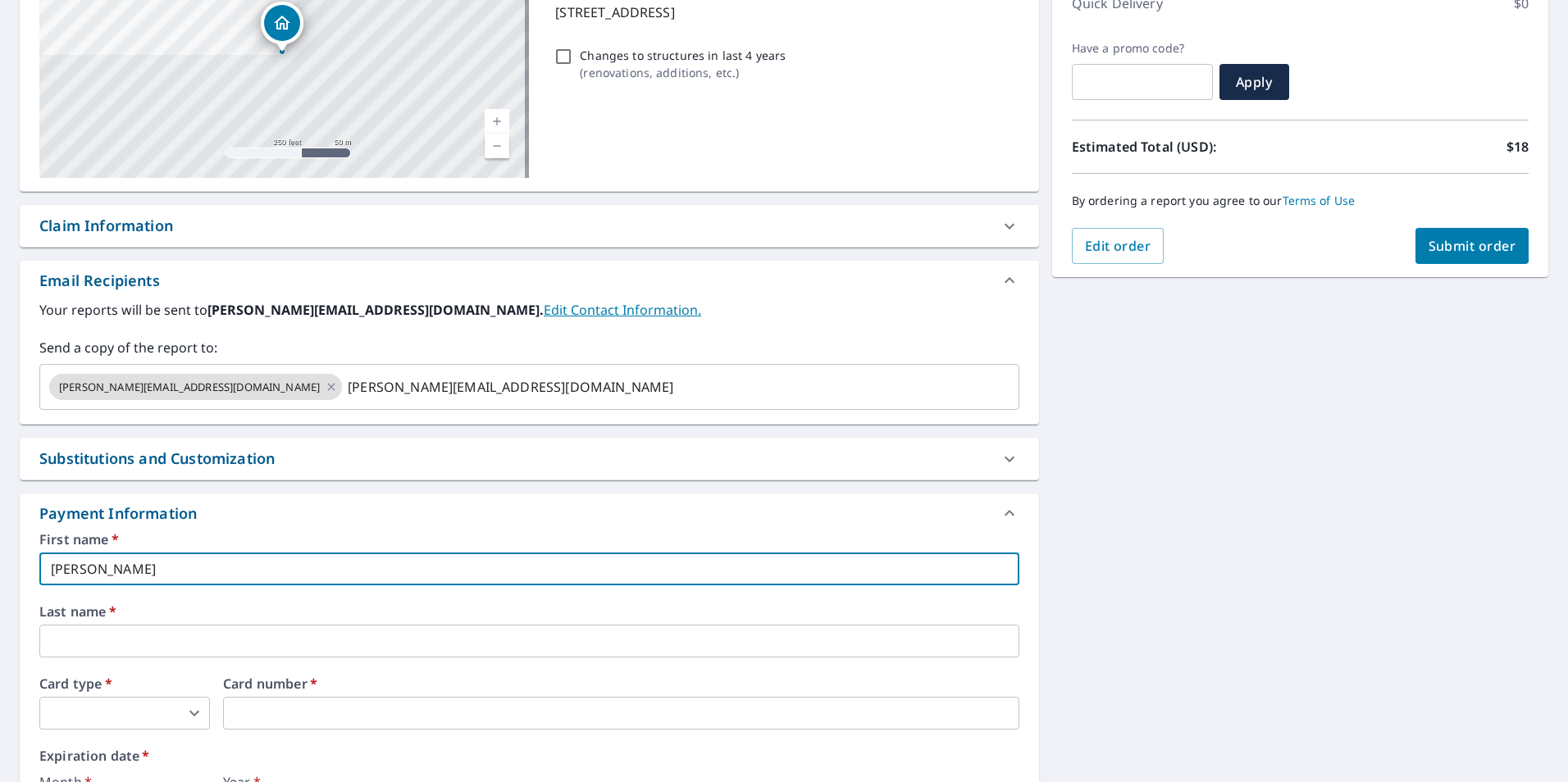 type on "McLennan" 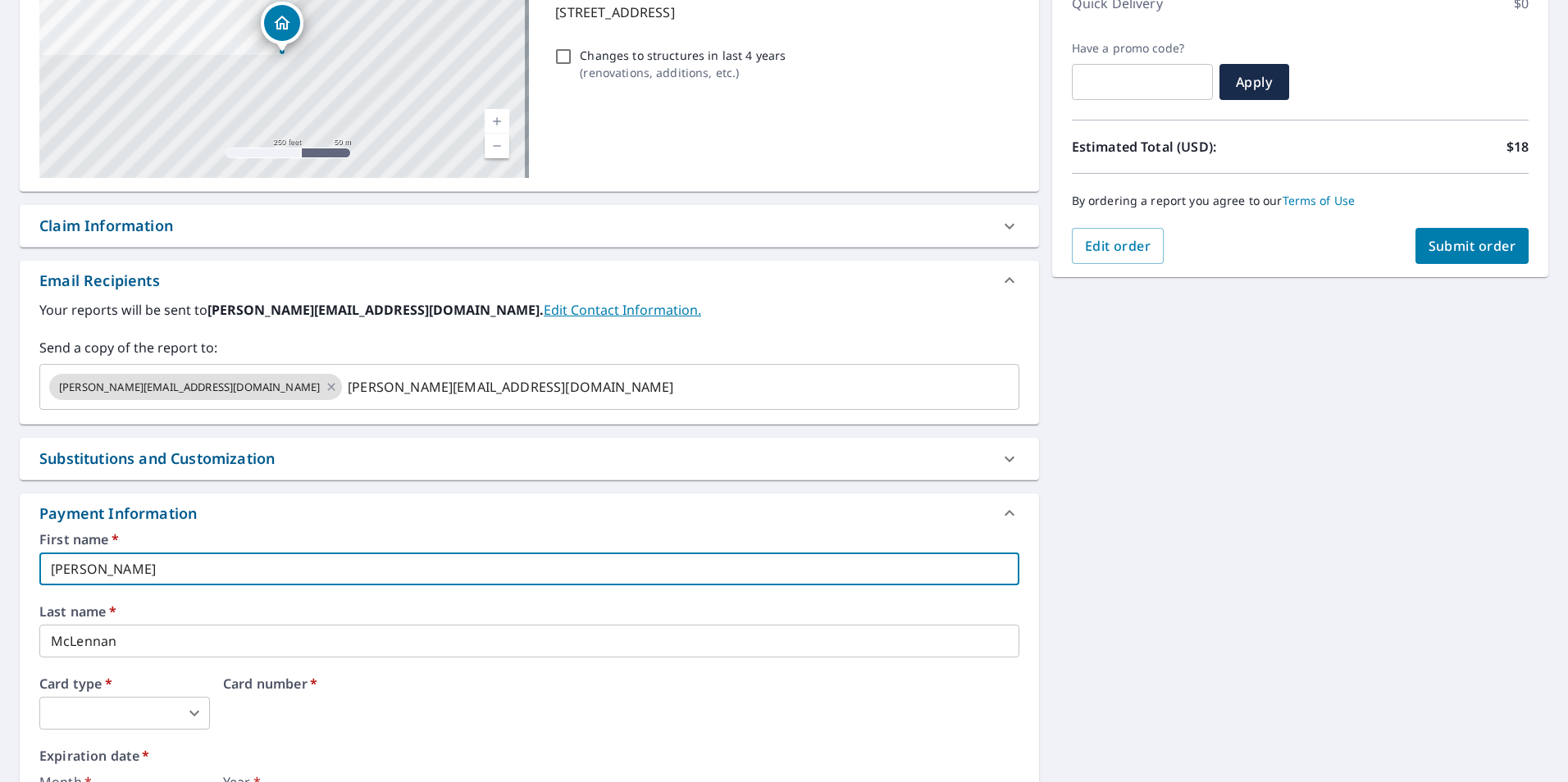 type on "JAX" 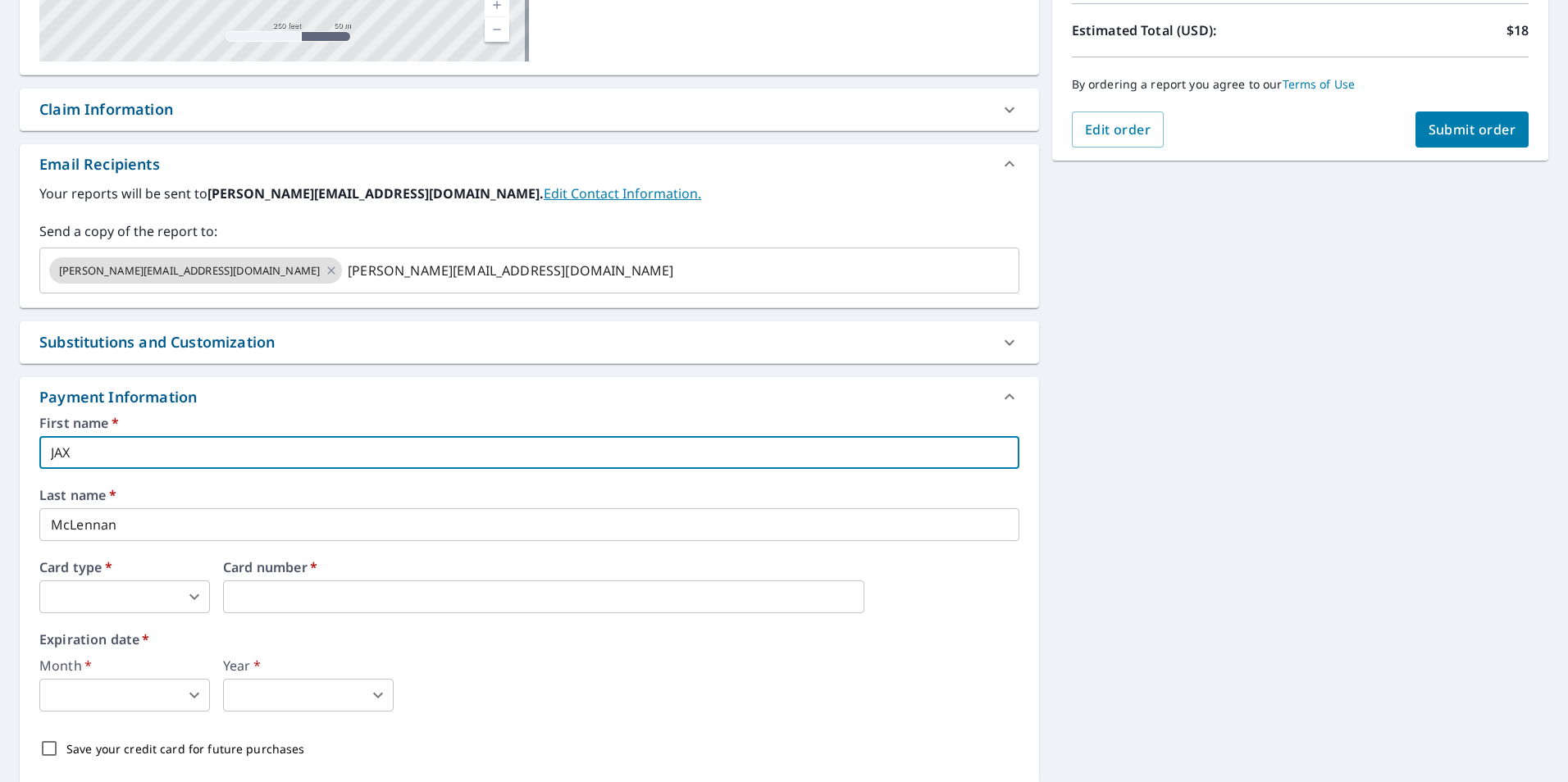 scroll, scrollTop: 410, scrollLeft: 0, axis: vertical 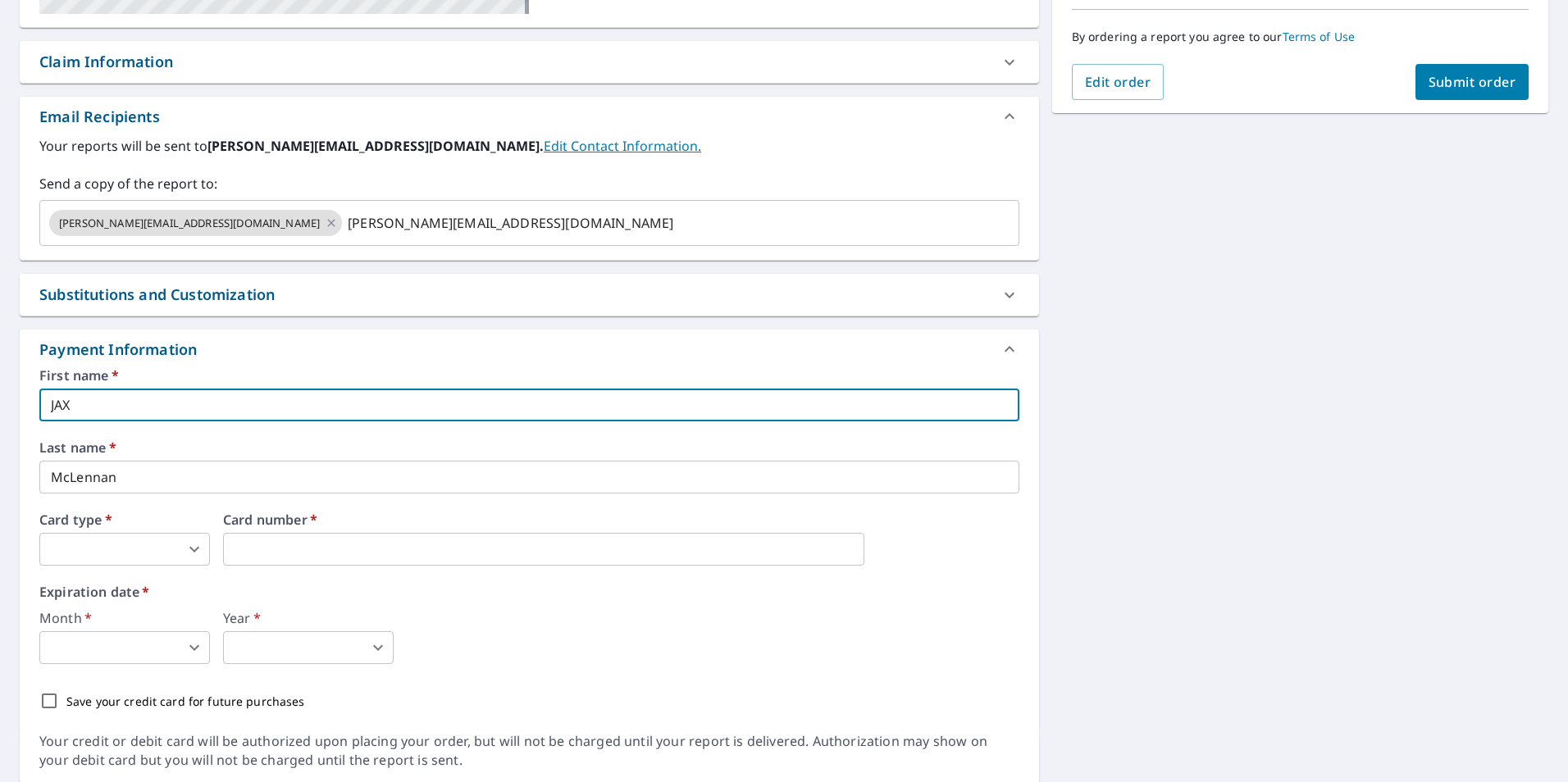 click on "AM AM
Dashboard Order History Cancel Order AM Dashboard / Finalize Order Finalize Order 2203 Bloomington Ave Minneapolis, MN 55404 Aerial Road A standard road map Aerial A detailed look from above Labels Labels 250 feet 50 m © 2025 TomTom, © Vexcel Imaging, © 2025 Microsoft Corporation,  © OpenStreetMap Terms PROPERTY TYPE Residential BUILDING ID 2203 Bloomington Ave, Minneapolis, MN, 55404 Changes to structures in last 4 years ( renovations, additions, etc. ) Claim Information Claim number ​ Claim information ​ PO number ​ Date of loss ​ Cat ID ​ Email Recipients Your reports will be sent to  alice@lionheartbc.com.  Edit Contact Information. Send a copy of the report to: steve@lionheartbc.com alice@lionheartbc.com ​ Substitutions and Customization Roof measurement report substitutions If a Bid Perfect - Residential Report is unavailable send me a QuickSquares Report: Yes No Ask If a QuickSquares Report is unavailable send me a QuickSquares Extended Coverage Report: Yes No Ask Yes No Ask" at bounding box center (784, 391) 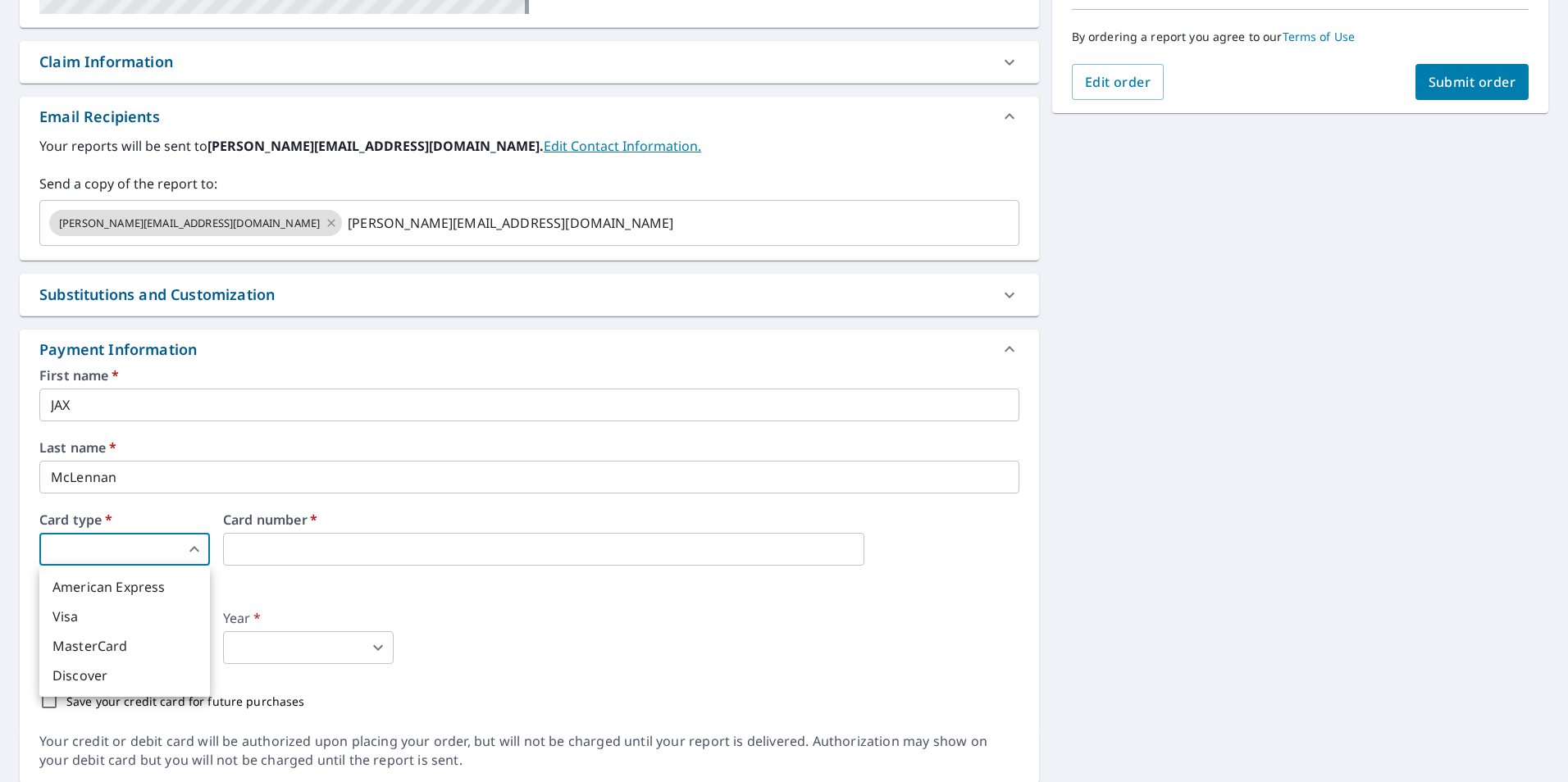 click on "American Express" at bounding box center (125, 587) 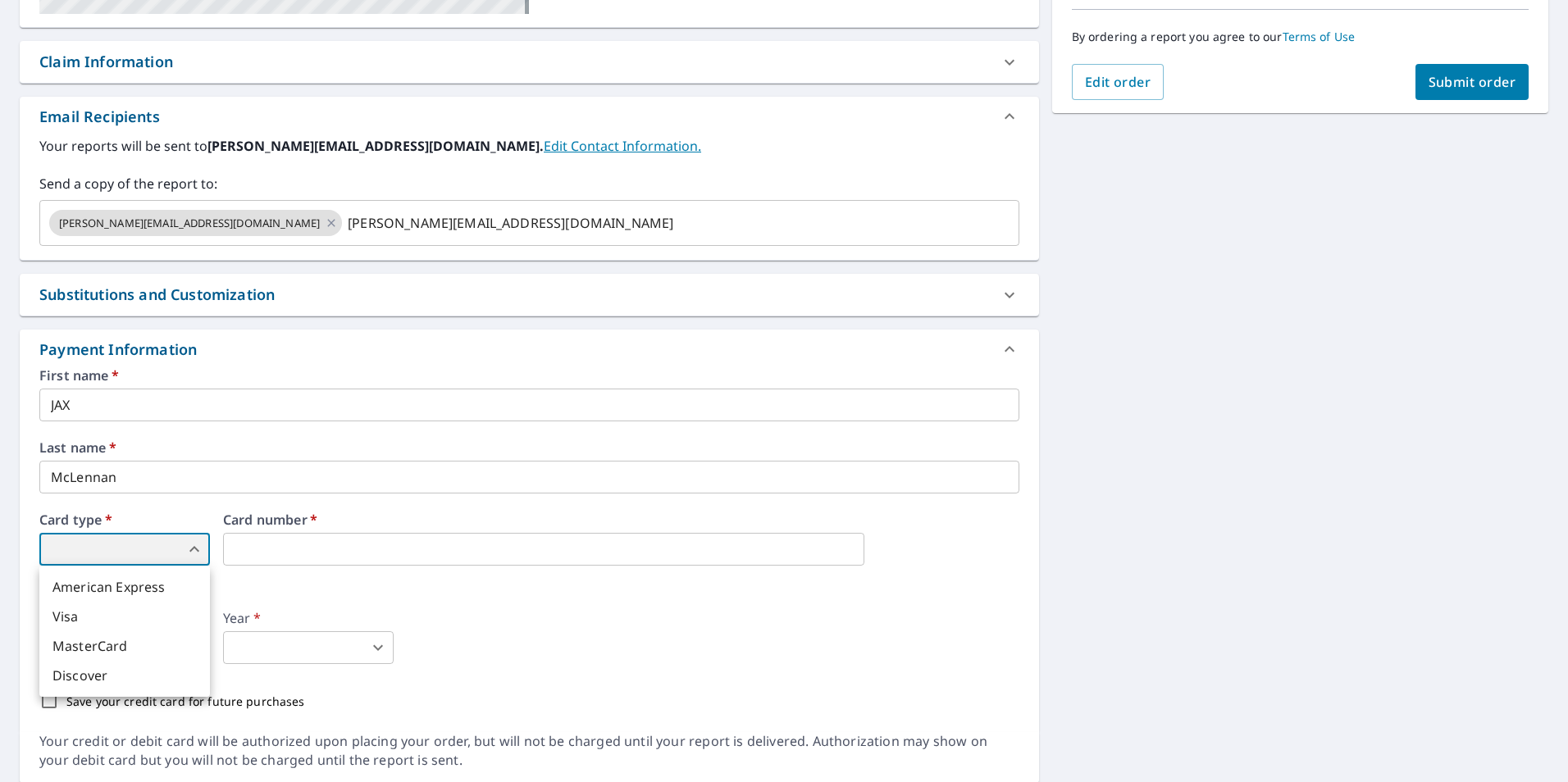 type on "1" 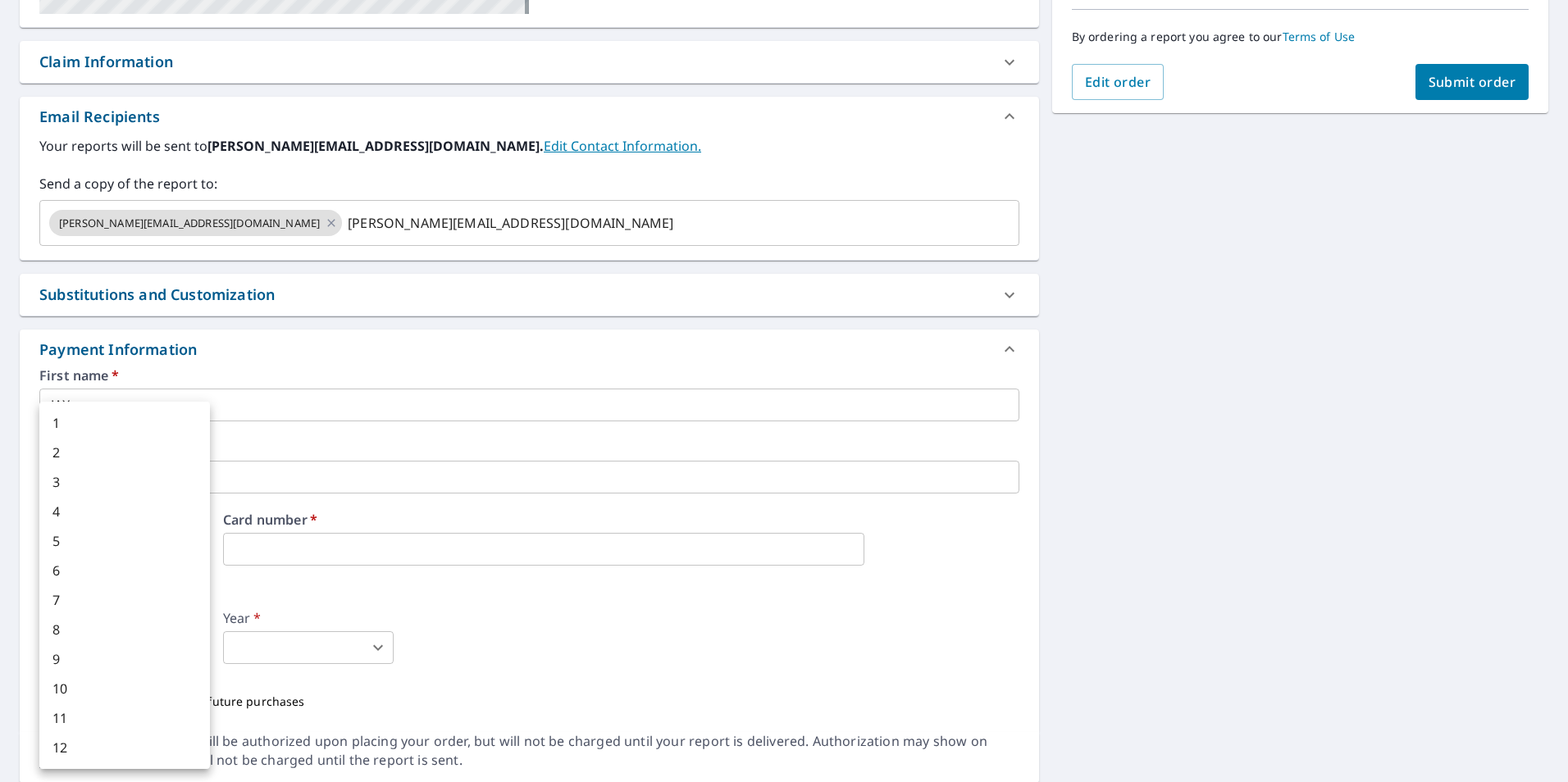 click on "AM AM
Dashboard Order History Cancel Order AM Dashboard / Finalize Order Finalize Order 2203 Bloomington Ave Minneapolis, MN 55404 Aerial Road A standard road map Aerial A detailed look from above Labels Labels 250 feet 50 m © 2025 TomTom, © Vexcel Imaging, © 2025 Microsoft Corporation,  © OpenStreetMap Terms PROPERTY TYPE Residential BUILDING ID 2203 Bloomington Ave, Minneapolis, MN, 55404 Changes to structures in last 4 years ( renovations, additions, etc. ) Claim Information Claim number ​ Claim information ​ PO number ​ Date of loss ​ Cat ID ​ Email Recipients Your reports will be sent to  alice@lionheartbc.com.  Edit Contact Information. Send a copy of the report to: steve@lionheartbc.com alice@lionheartbc.com ​ Substitutions and Customization Roof measurement report substitutions If a Bid Perfect - Residential Report is unavailable send me a QuickSquares Report: Yes No Ask If a QuickSquares Report is unavailable send me a QuickSquares Extended Coverage Report: Yes No Ask Yes No Ask" at bounding box center [784, 391] 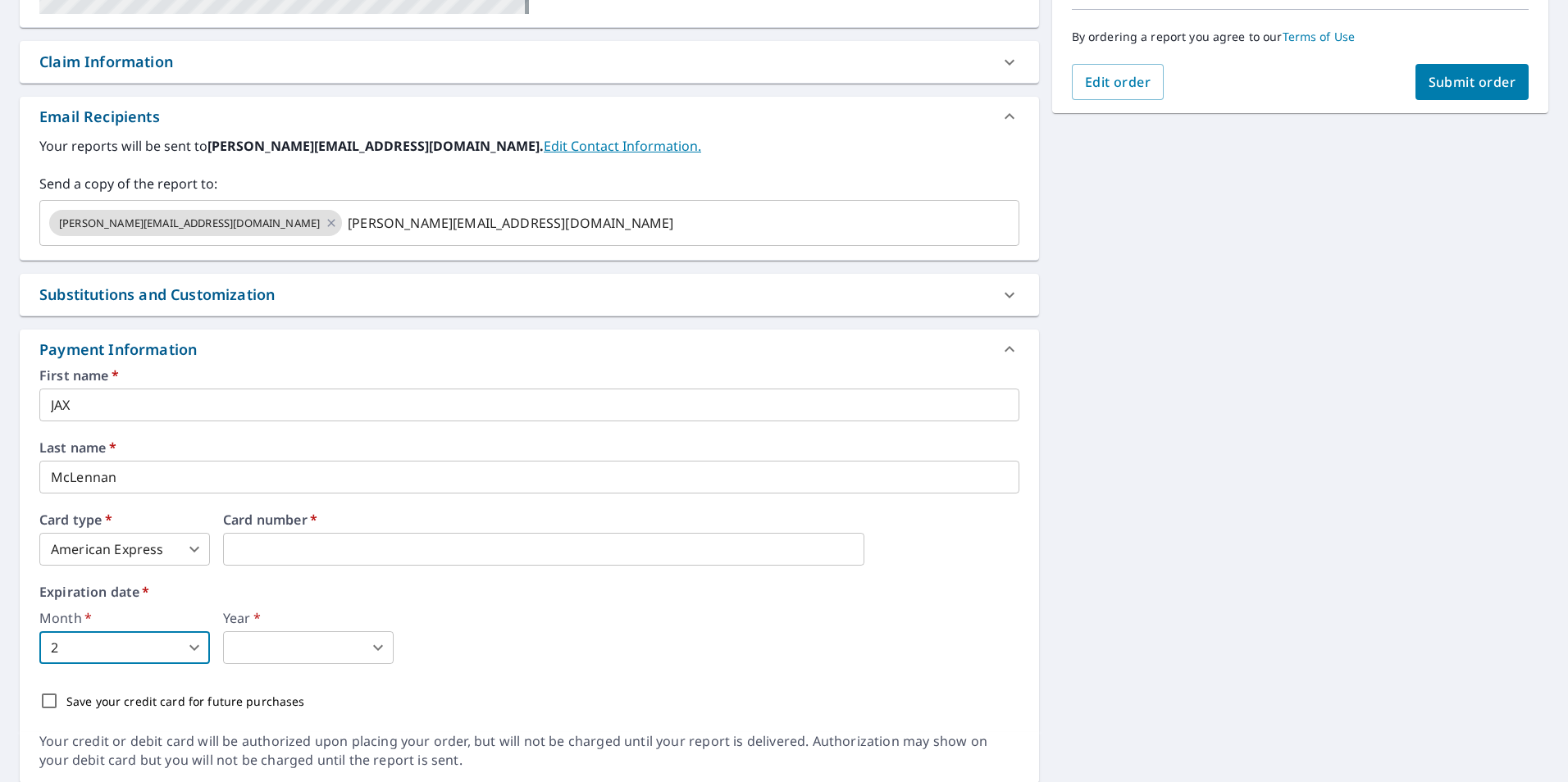 click on "AM AM
Dashboard Order History Cancel Order AM Dashboard / Finalize Order Finalize Order 2203 Bloomington Ave Minneapolis, MN 55404 Aerial Road A standard road map Aerial A detailed look from above Labels Labels 250 feet 50 m © 2025 TomTom, © Vexcel Imaging, © 2025 Microsoft Corporation,  © OpenStreetMap Terms PROPERTY TYPE Residential BUILDING ID 2203 Bloomington Ave, Minneapolis, MN, 55404 Changes to structures in last 4 years ( renovations, additions, etc. ) Claim Information Claim number ​ Claim information ​ PO number ​ Date of loss ​ Cat ID ​ Email Recipients Your reports will be sent to  alice@lionheartbc.com.  Edit Contact Information. Send a copy of the report to: steve@lionheartbc.com alice@lionheartbc.com ​ Substitutions and Customization Roof measurement report substitutions If a Bid Perfect - Residential Report is unavailable send me a QuickSquares Report: Yes No Ask If a QuickSquares Report is unavailable send me a QuickSquares Extended Coverage Report: Yes No Ask Yes No Ask" at bounding box center (784, 391) 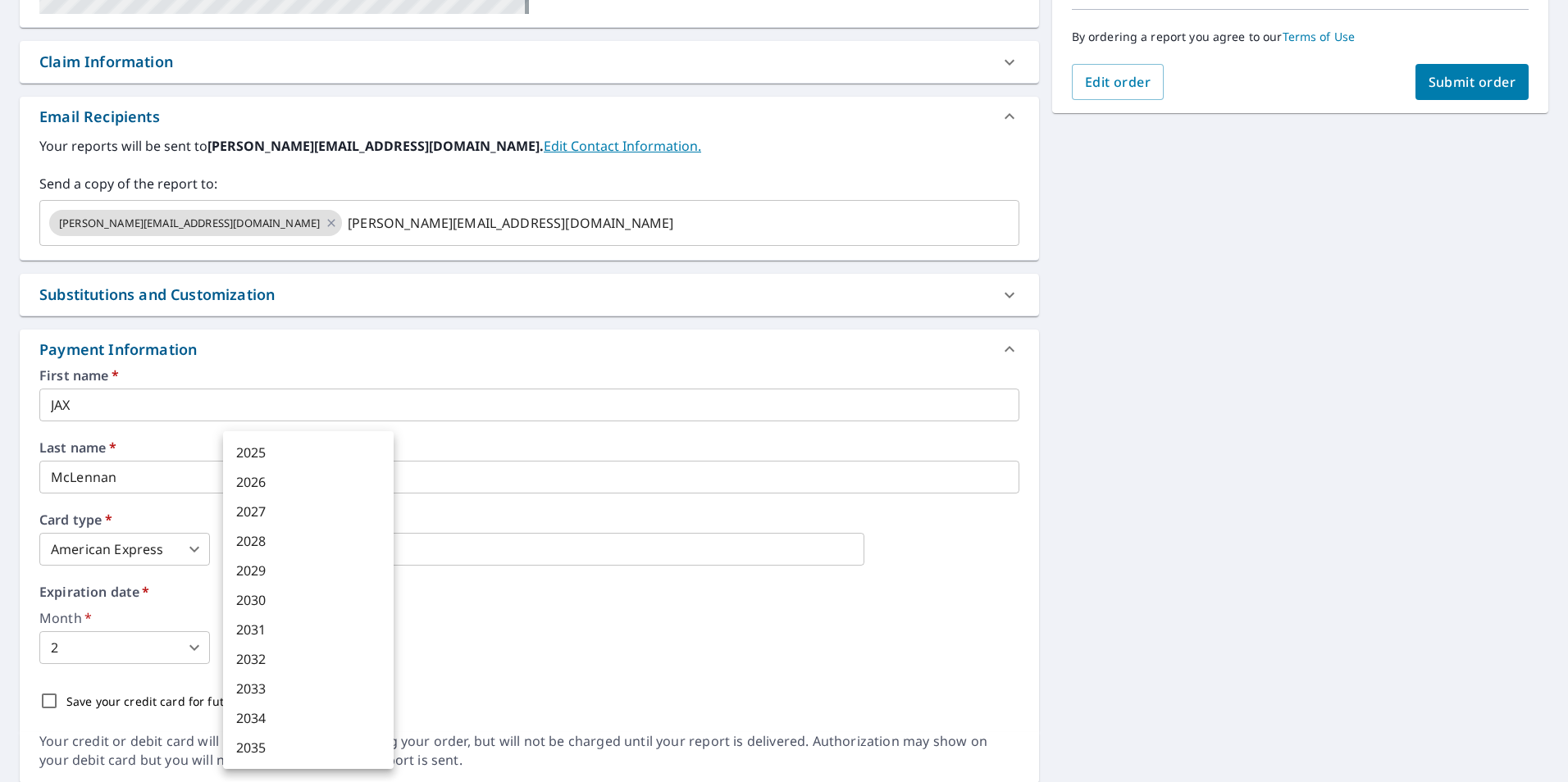 click on "2030" at bounding box center [308, 600] 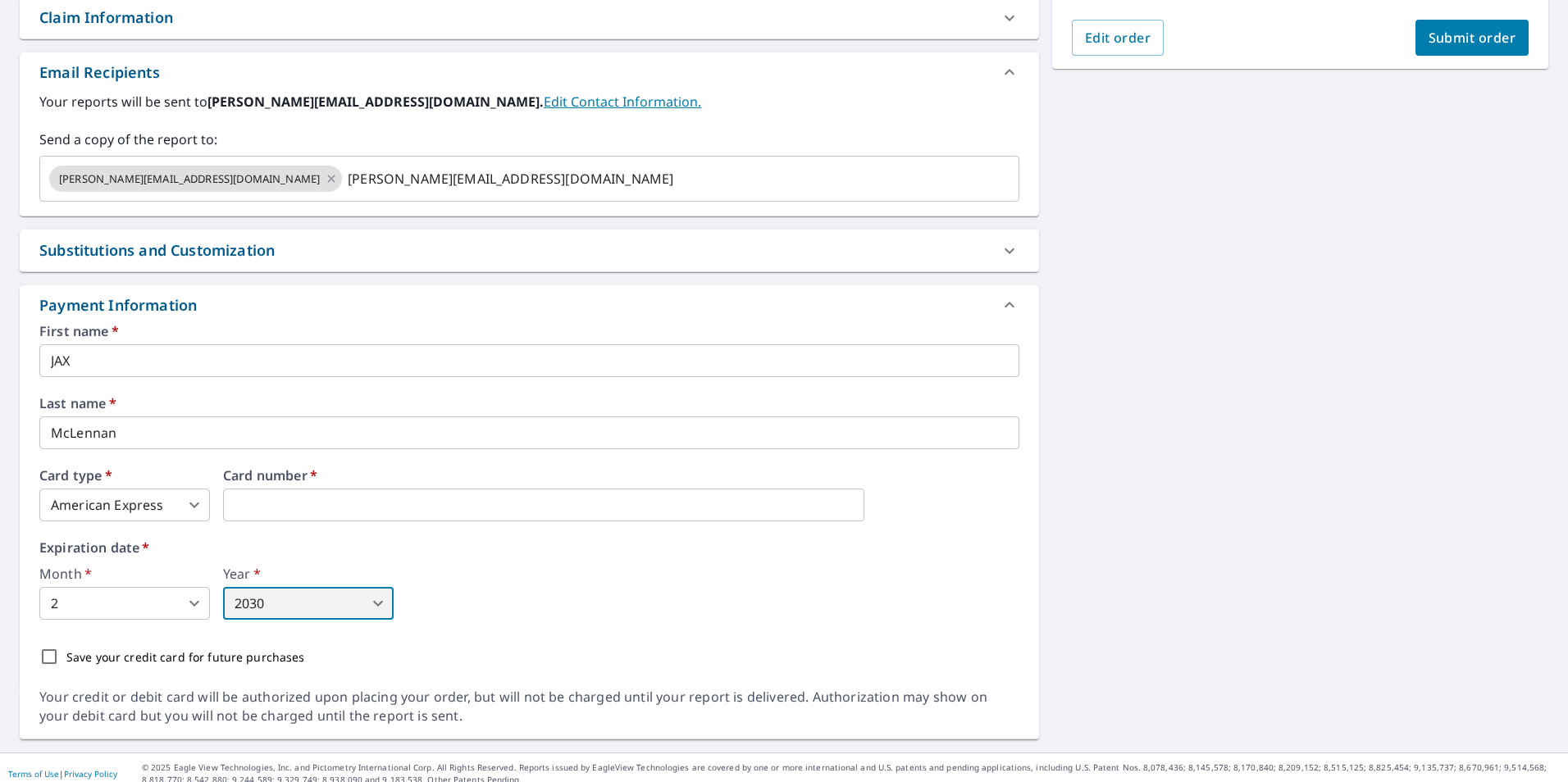 scroll, scrollTop: 466, scrollLeft: 0, axis: vertical 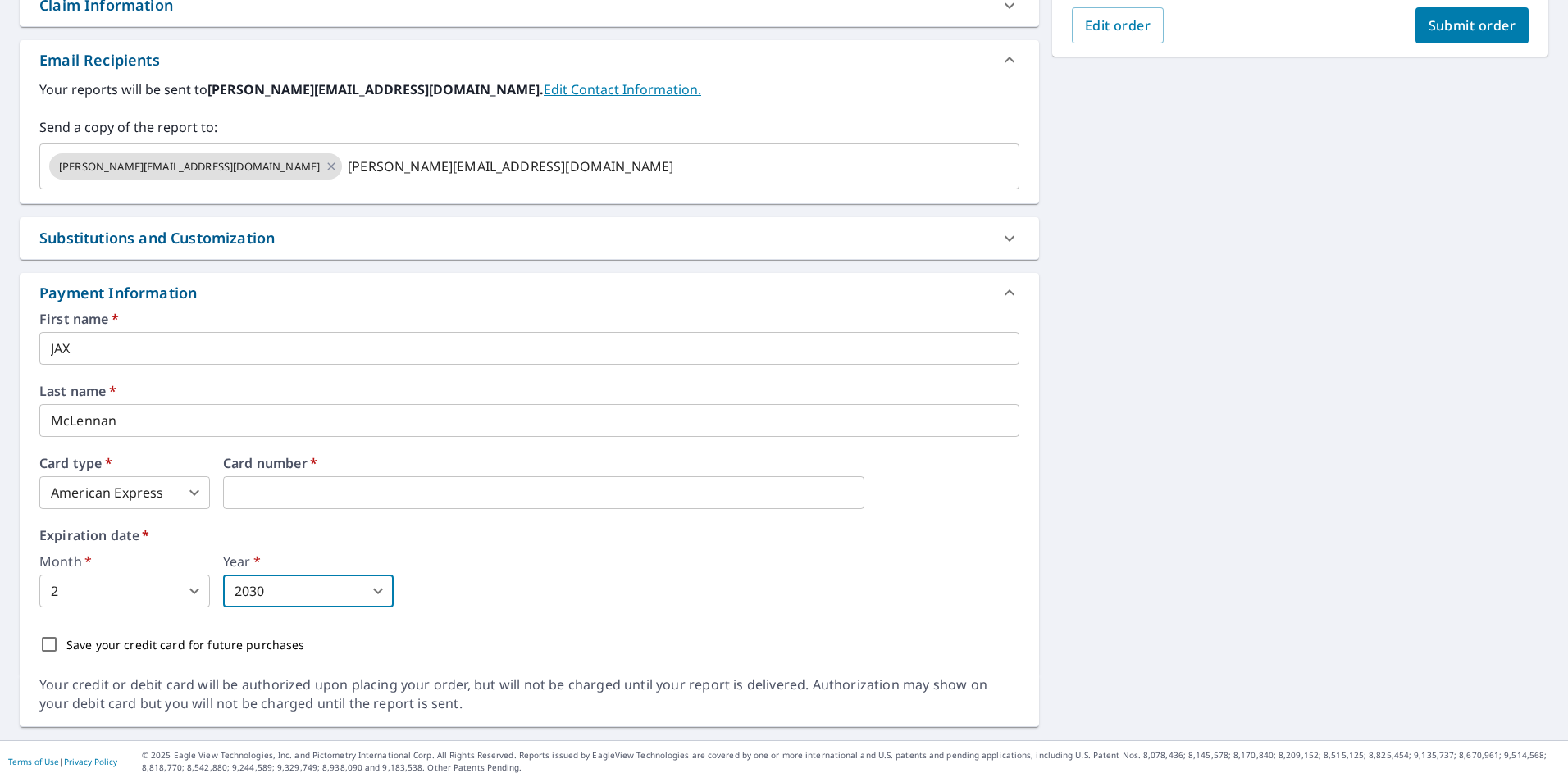 click on "Save your credit card for future purchases" at bounding box center (49, 644) 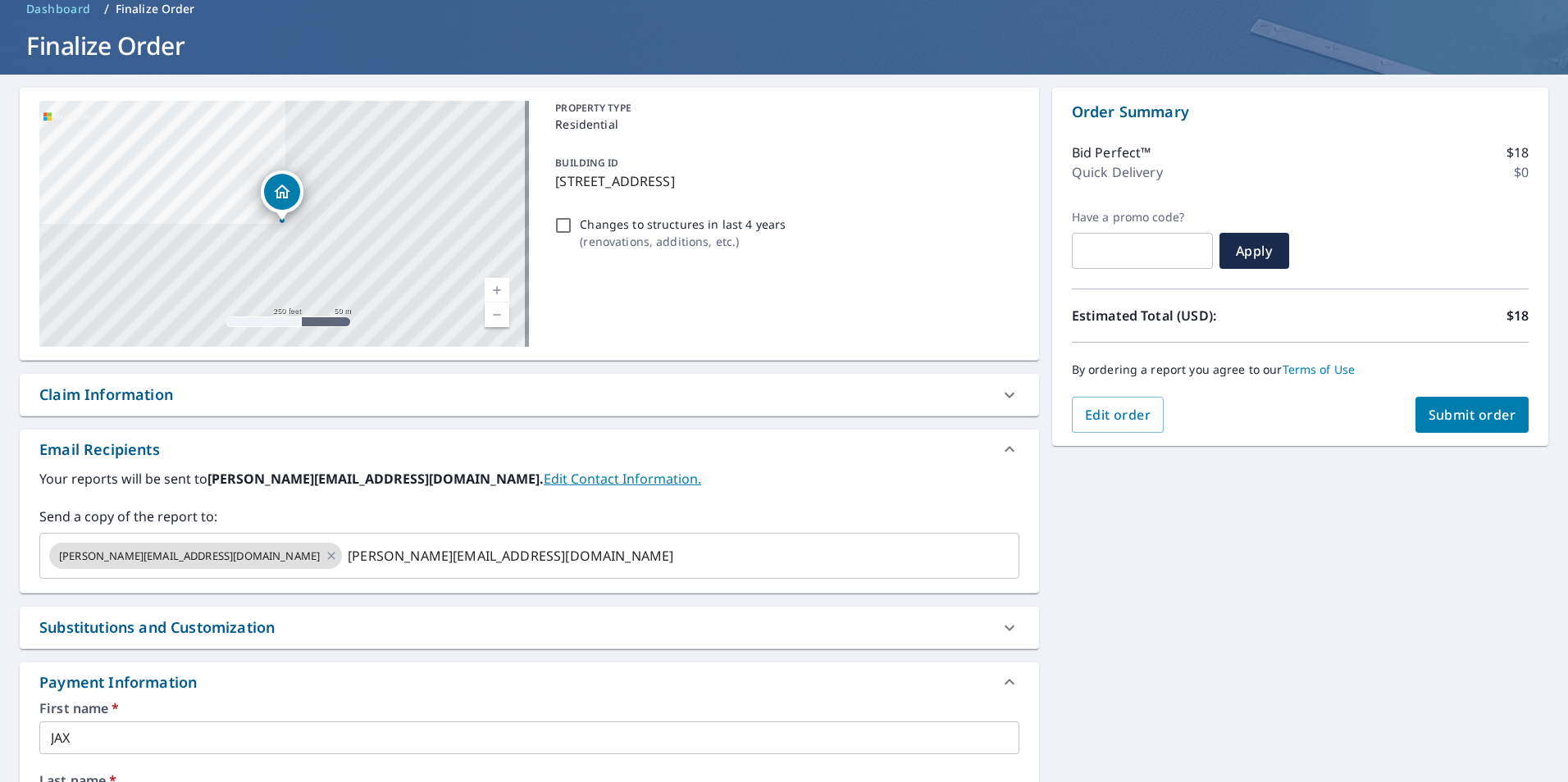 scroll, scrollTop: 57, scrollLeft: 0, axis: vertical 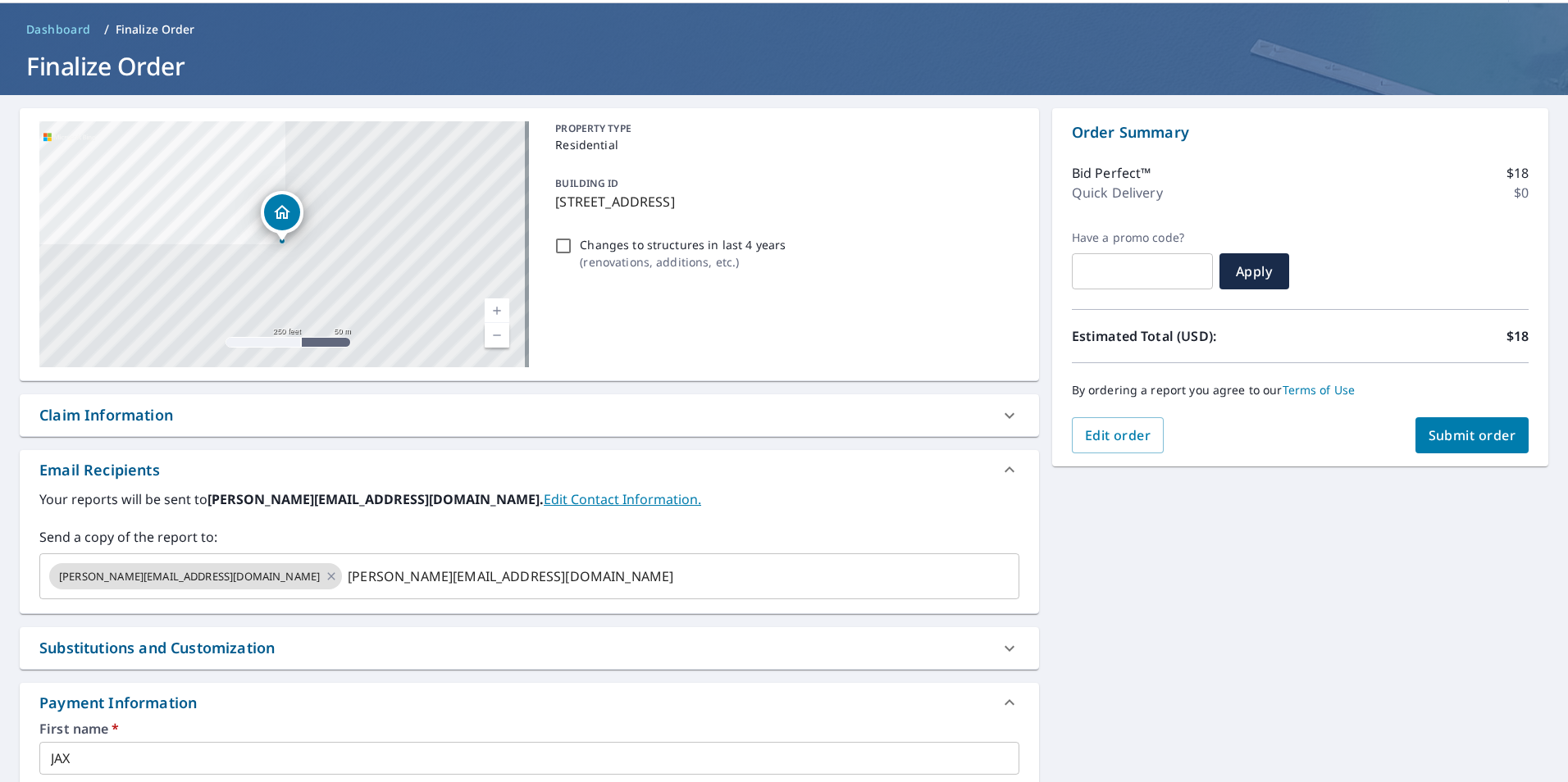 click 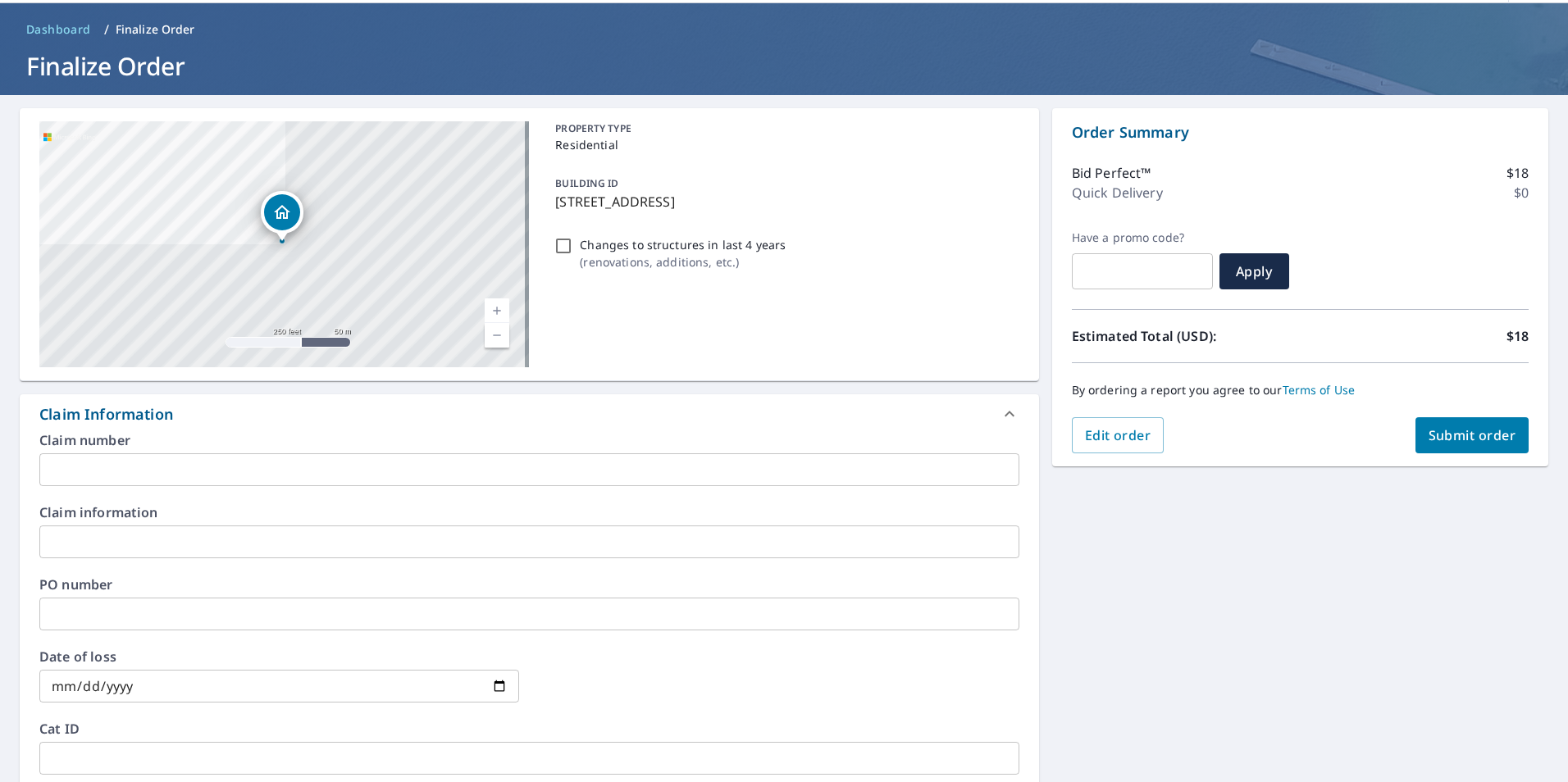 click 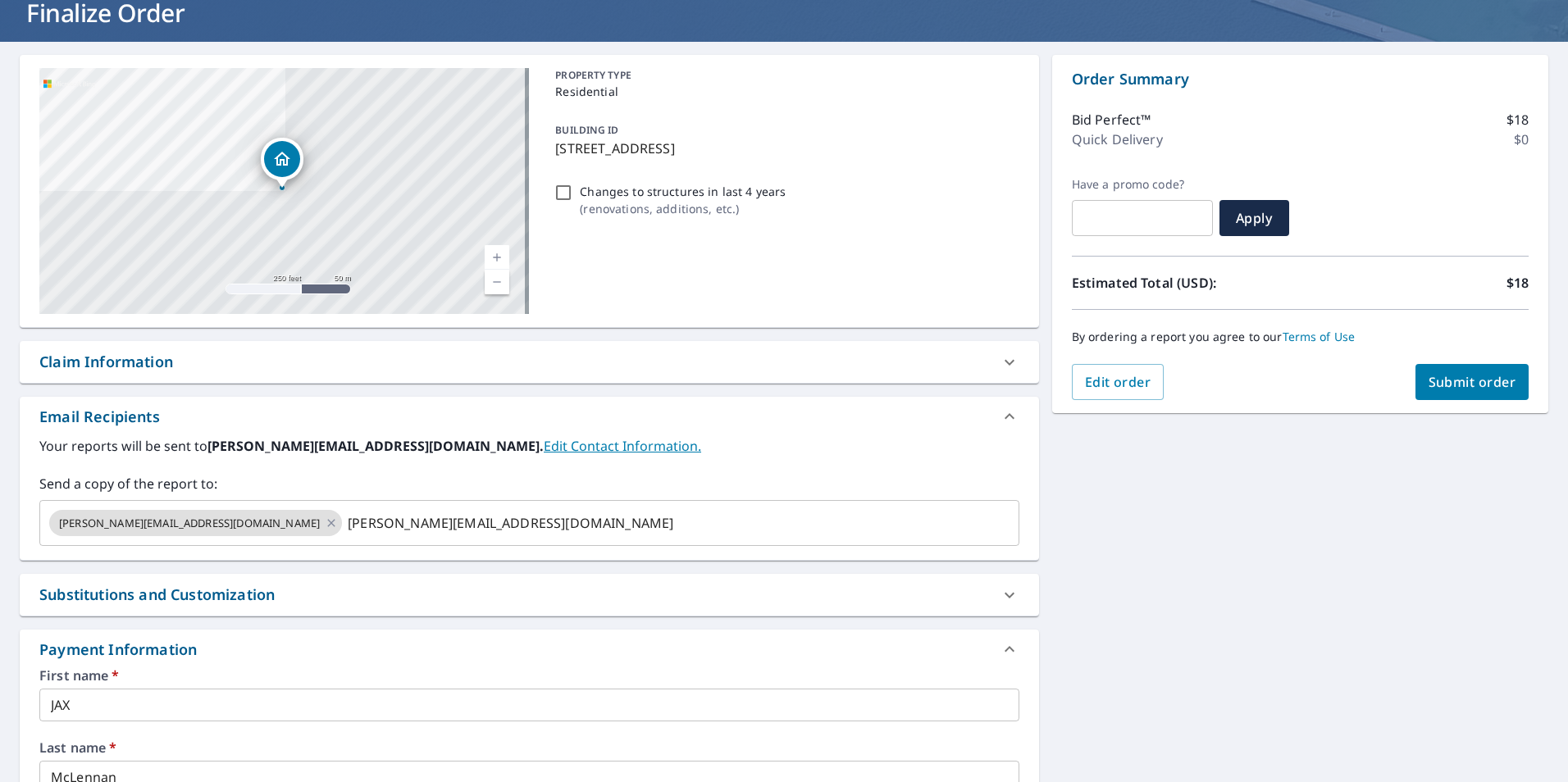 scroll, scrollTop: 139, scrollLeft: 0, axis: vertical 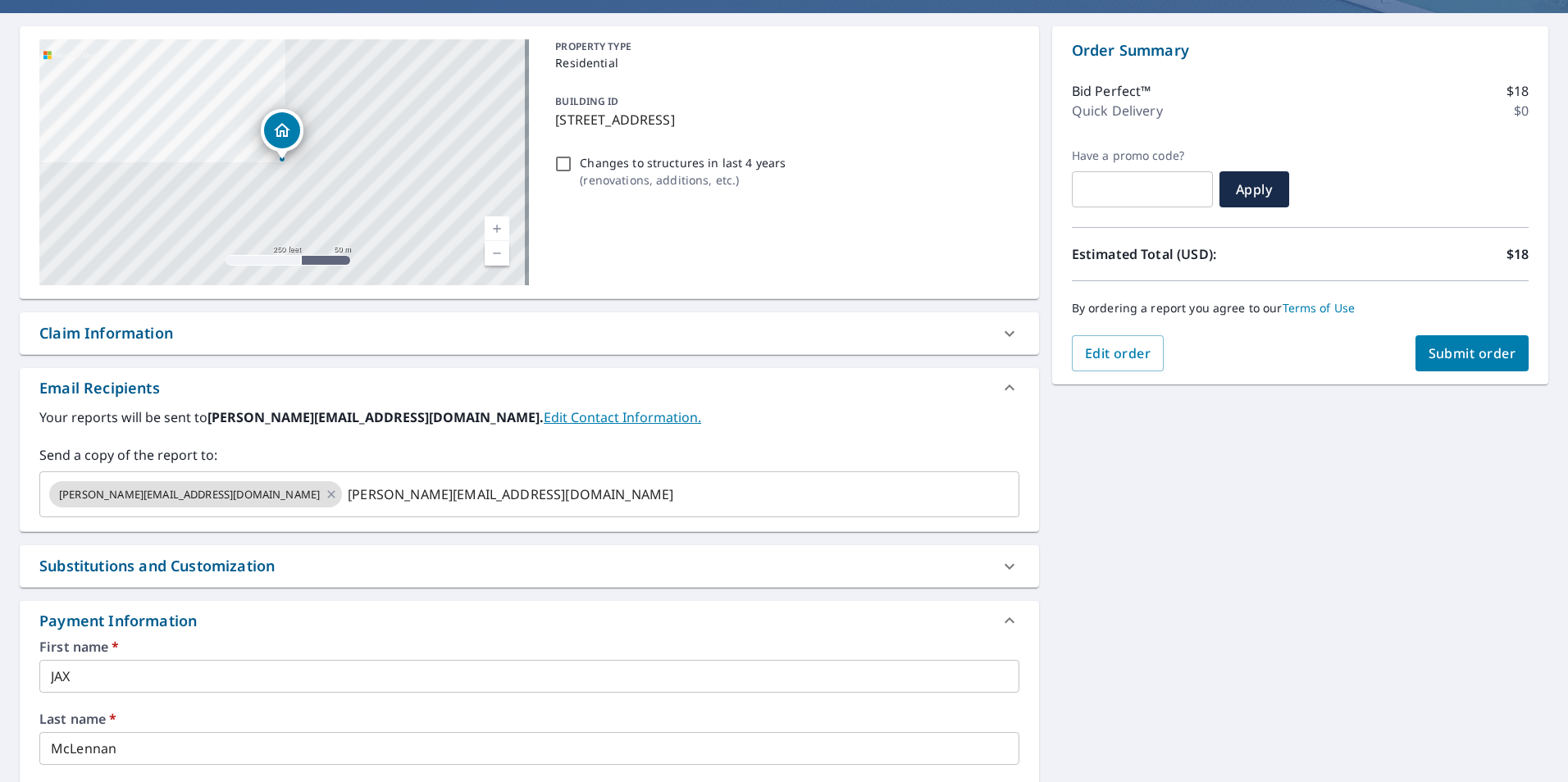 click on "Submit order" at bounding box center (1472, 353) 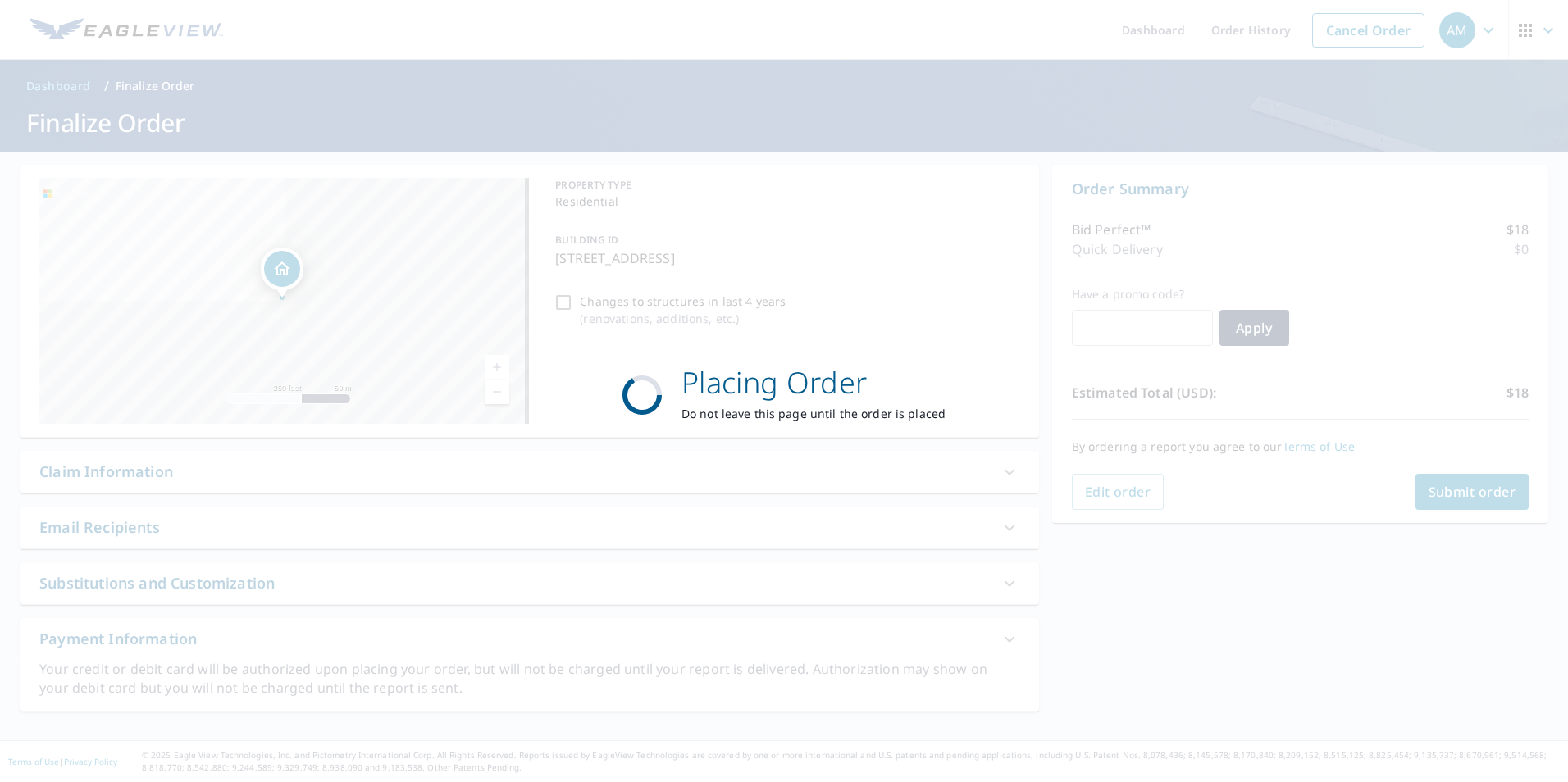 scroll, scrollTop: 0, scrollLeft: 0, axis: both 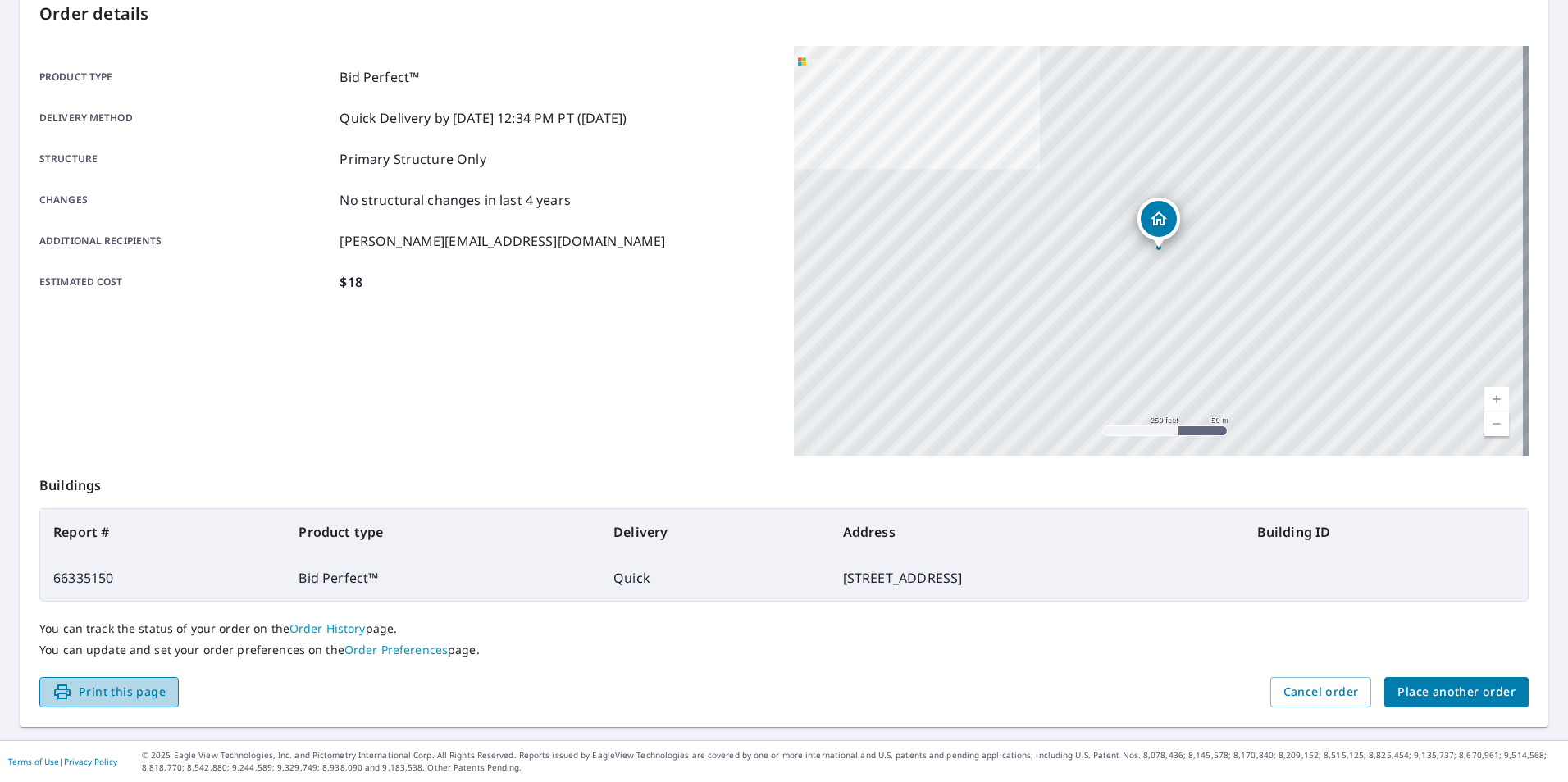 click on "Print this page" at bounding box center [109, 692] 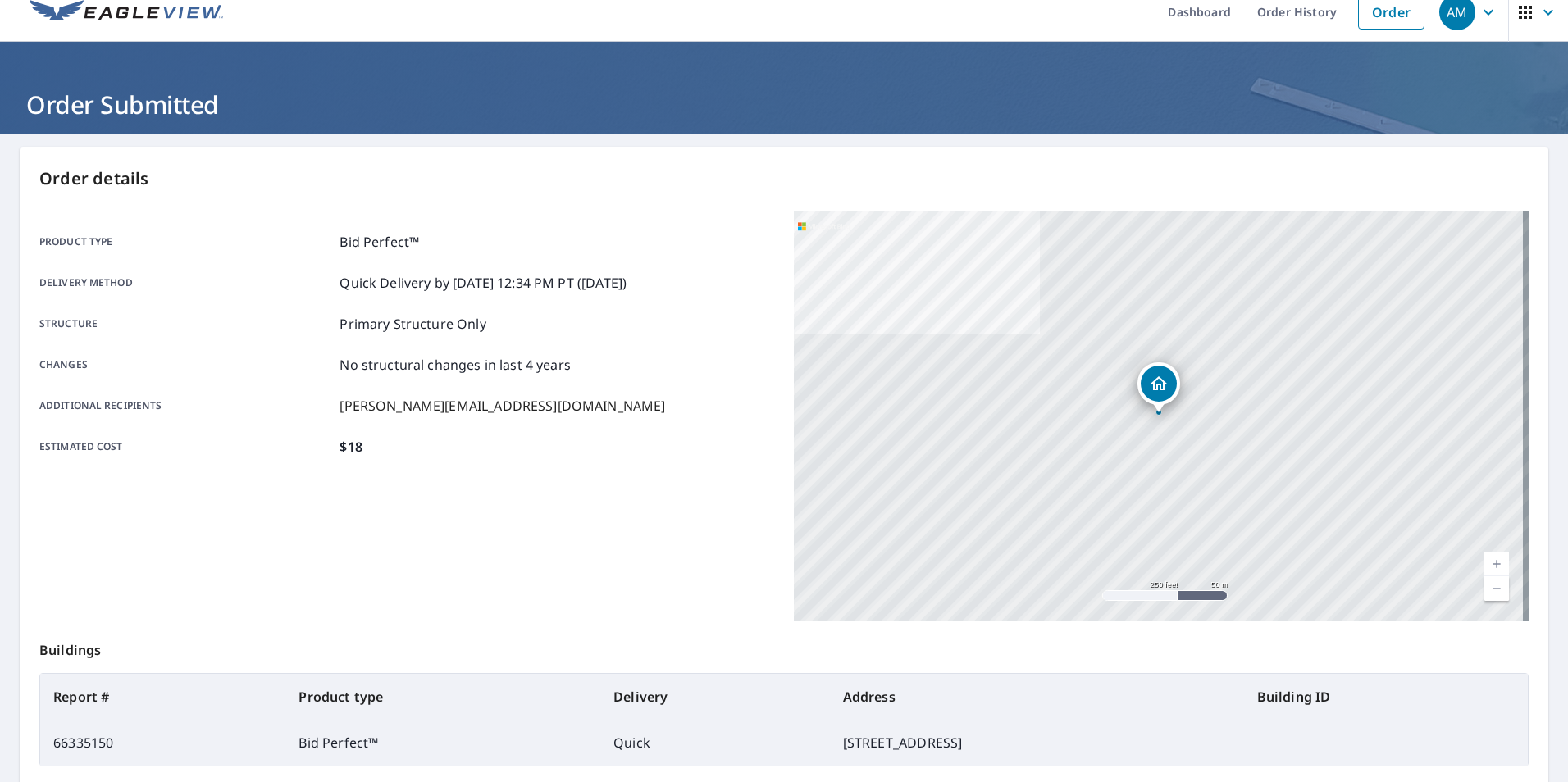 scroll, scrollTop: 0, scrollLeft: 0, axis: both 